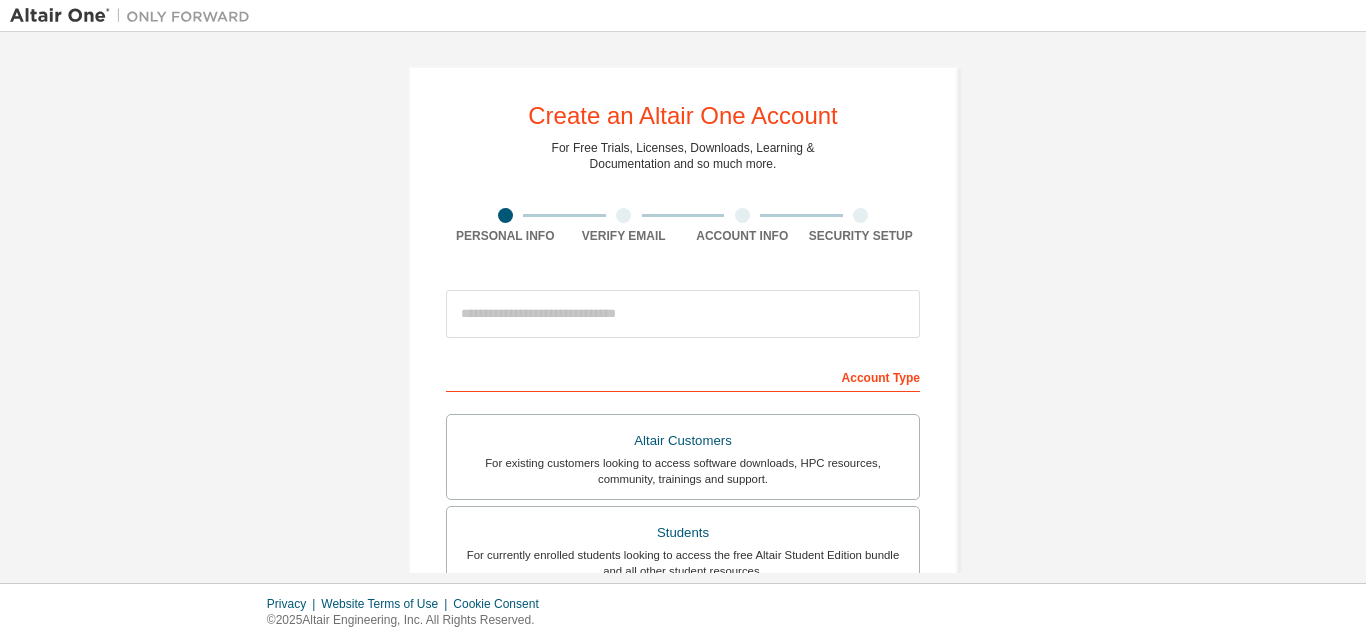 scroll, scrollTop: 0, scrollLeft: 0, axis: both 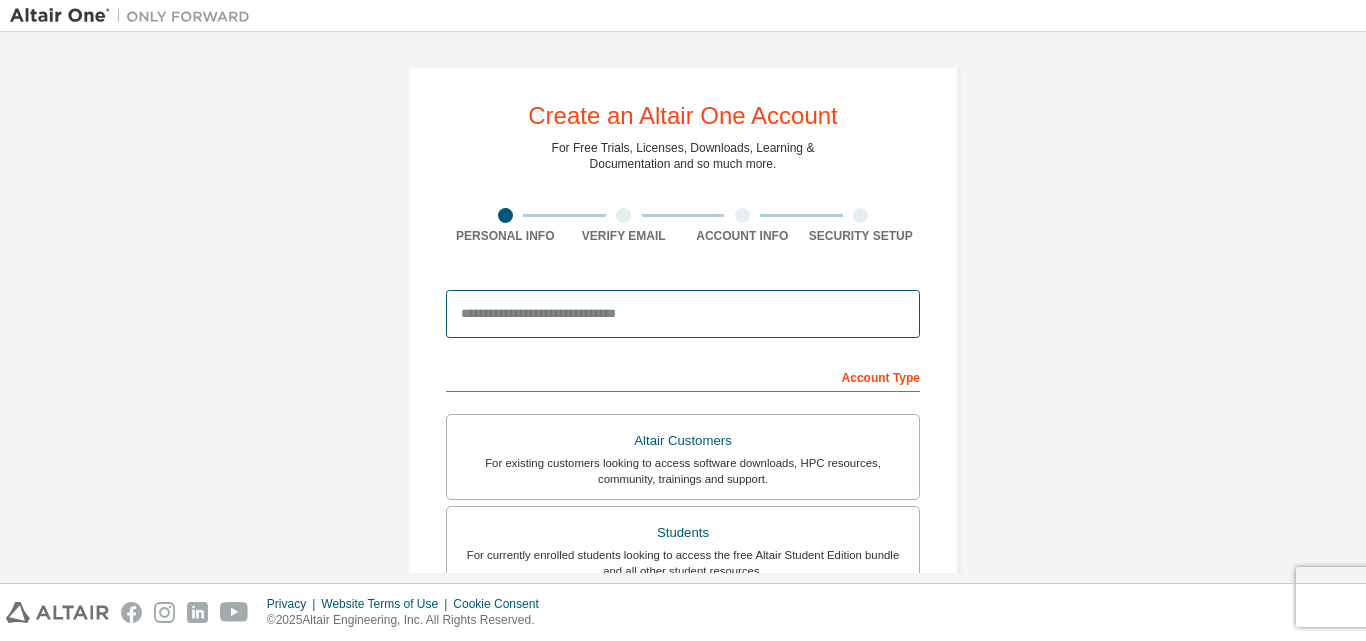 click at bounding box center [683, 314] 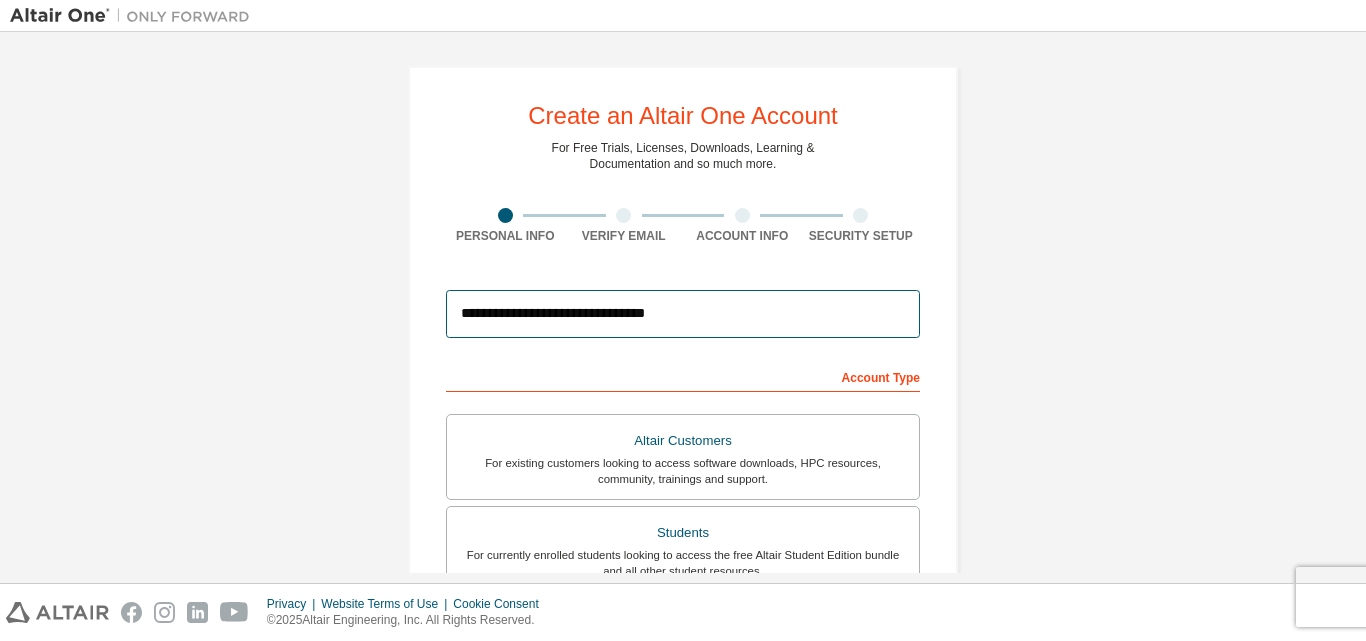 click on "**********" at bounding box center (683, 314) 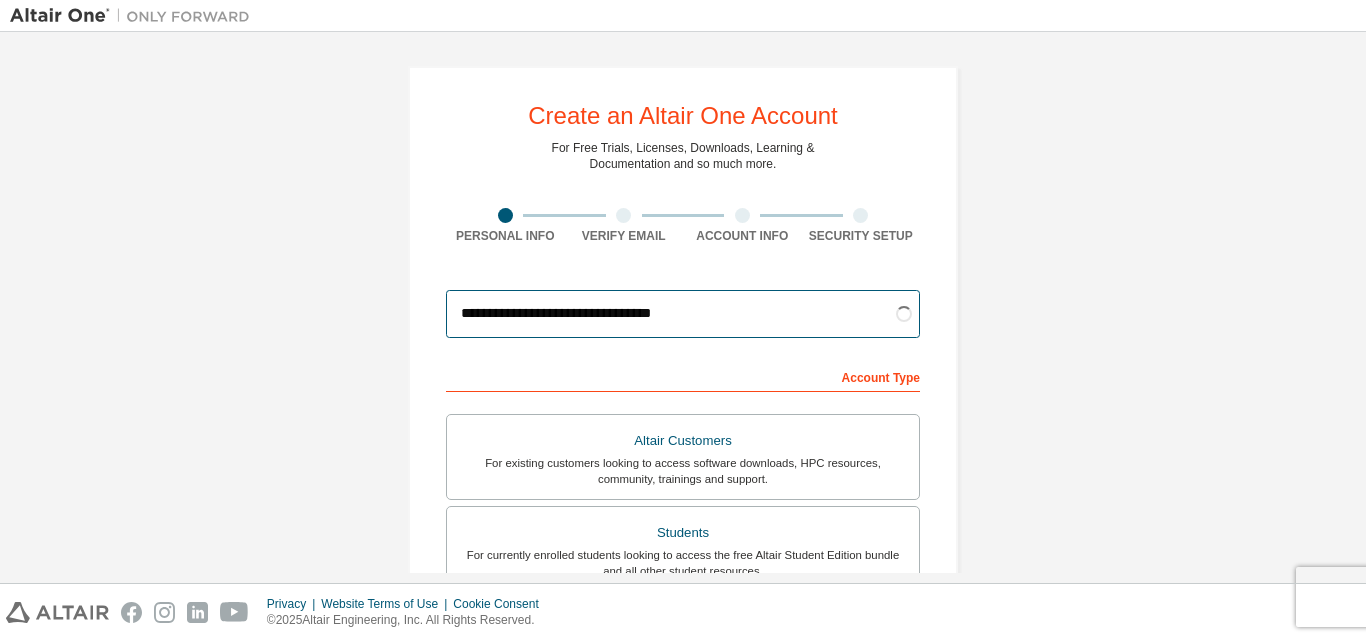 click on "**********" at bounding box center [683, 314] 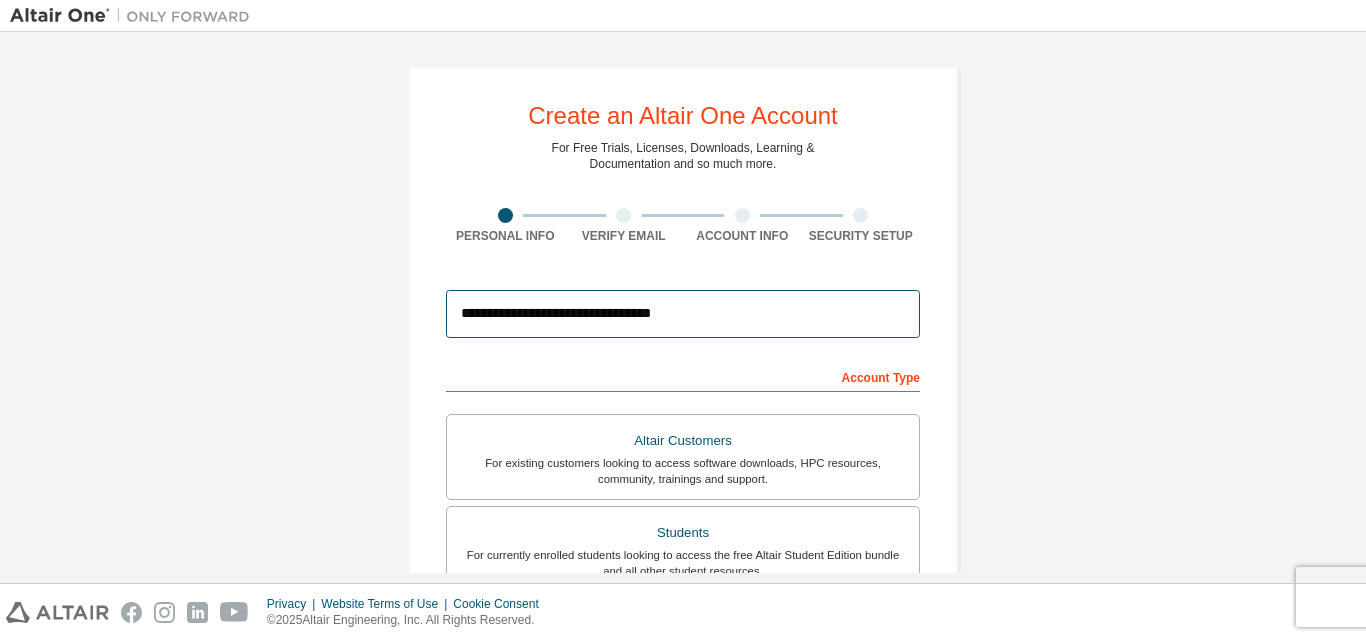 click on "**********" at bounding box center [683, 314] 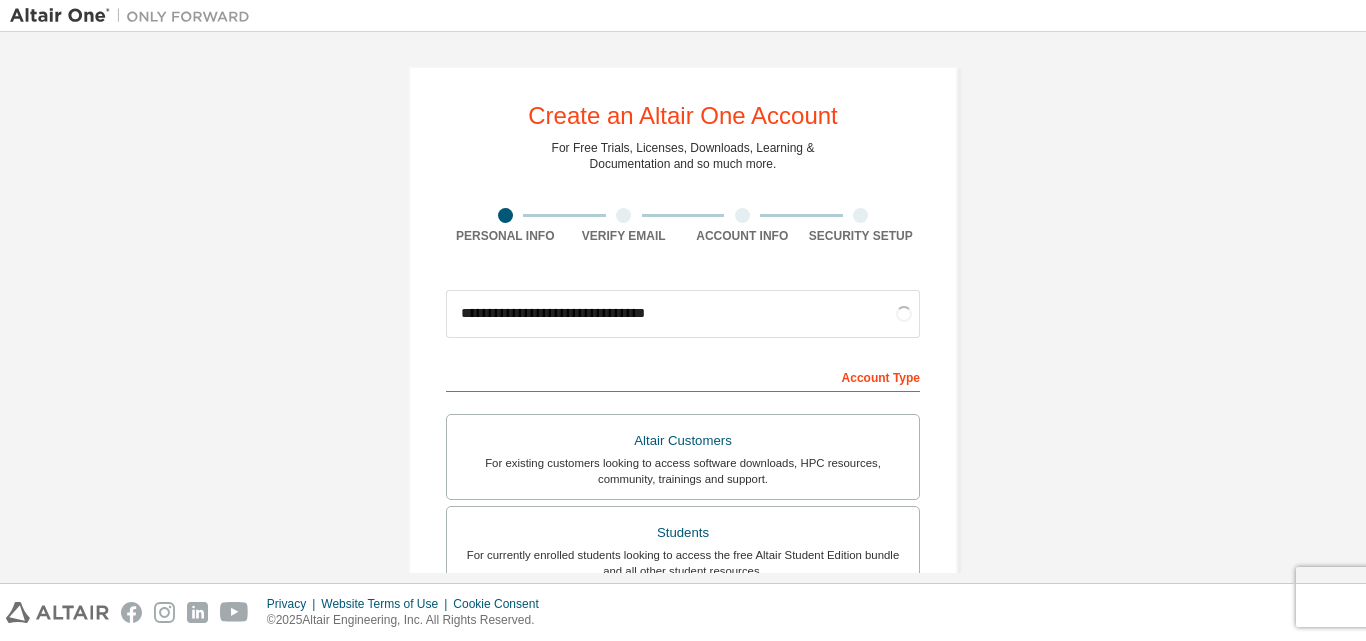 click on "**********" at bounding box center (683, 672) 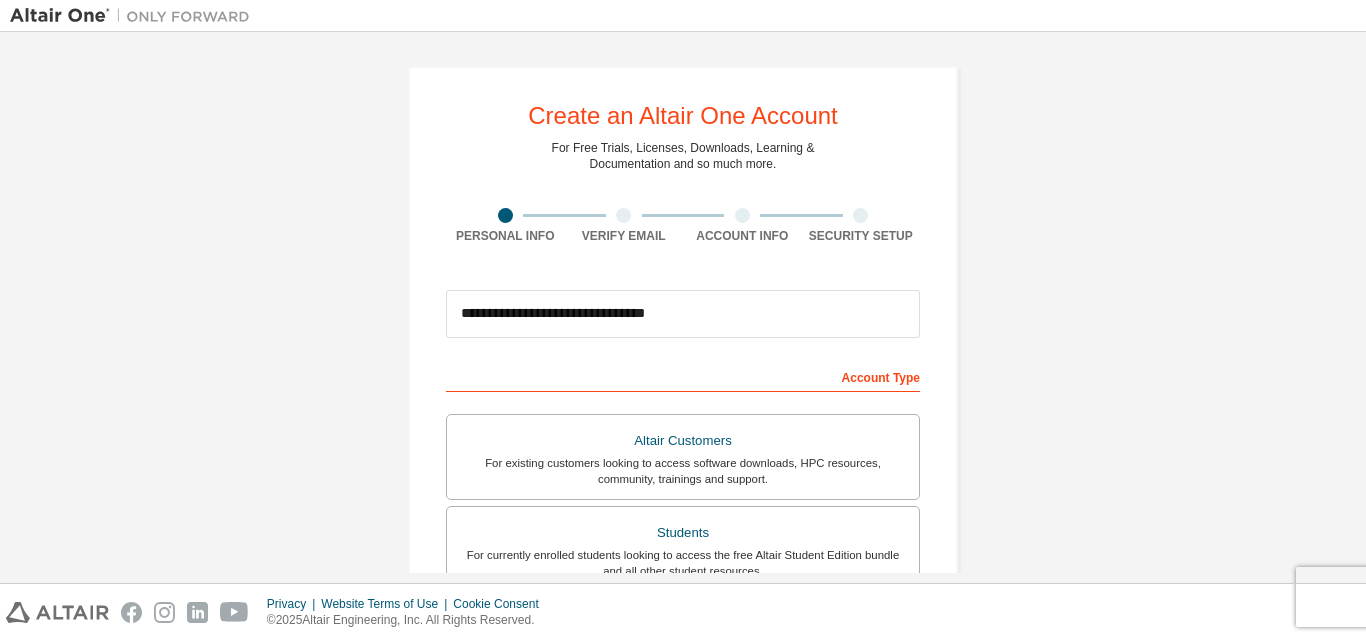 click on "**********" at bounding box center (683, 571) 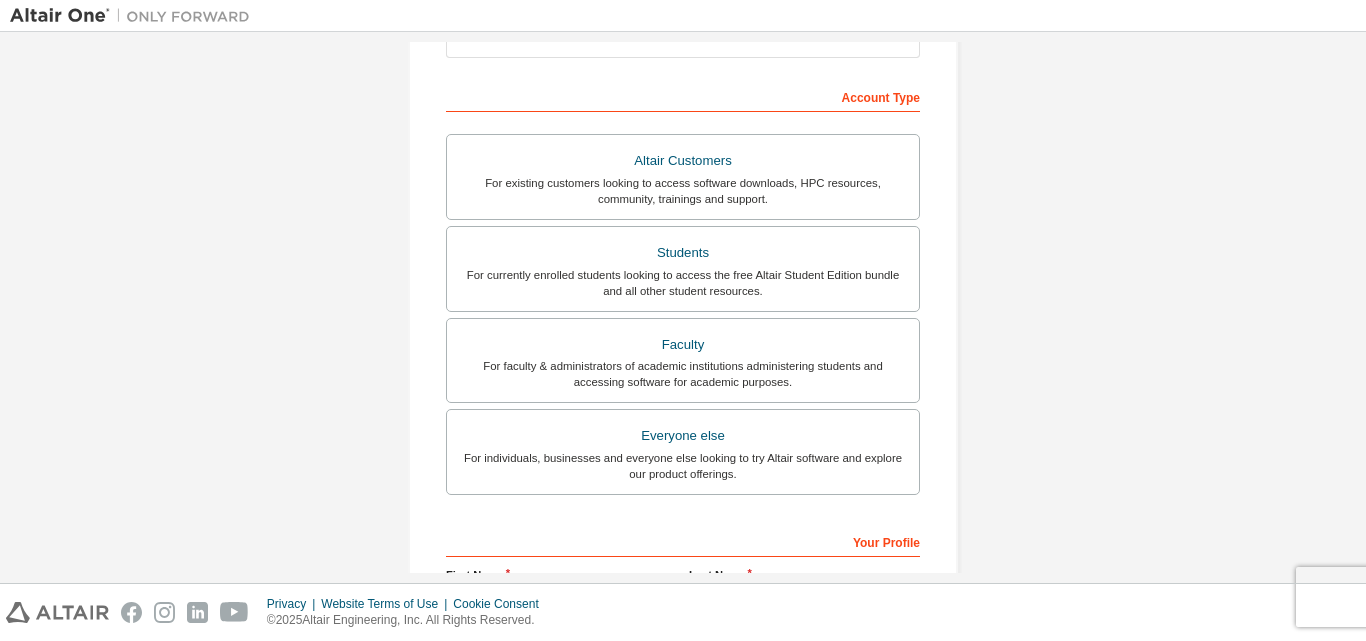 scroll, scrollTop: 320, scrollLeft: 0, axis: vertical 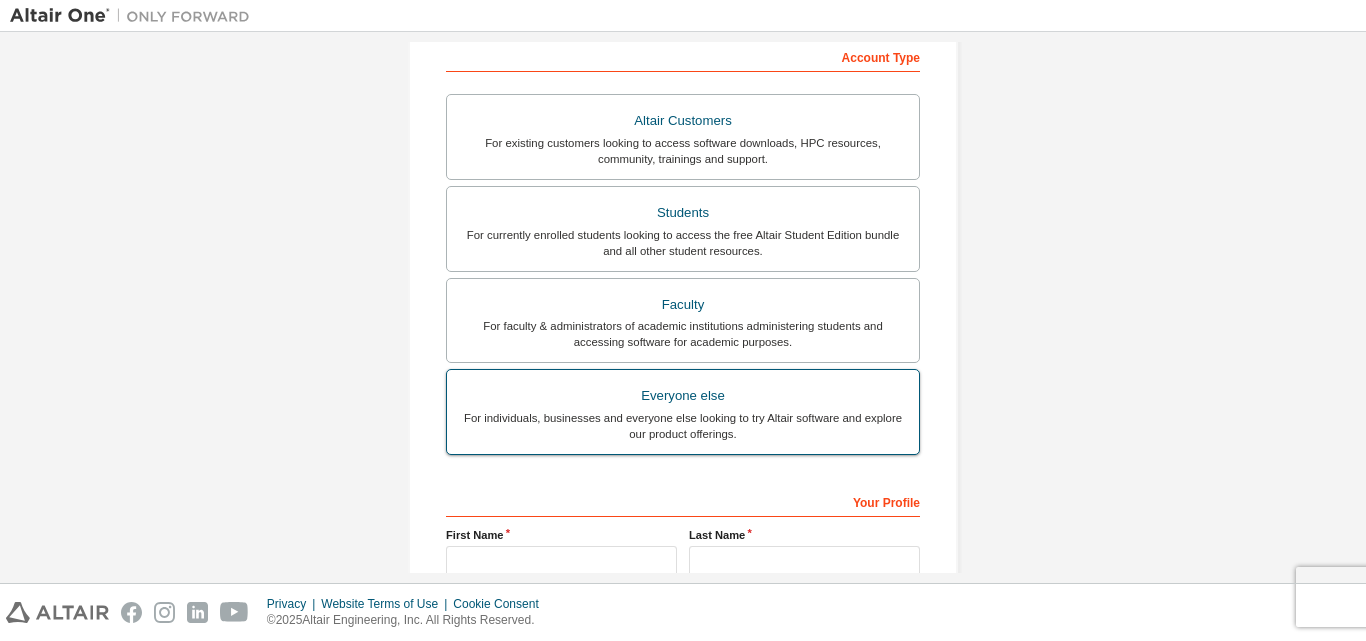 click on "Everyone else" at bounding box center (683, 396) 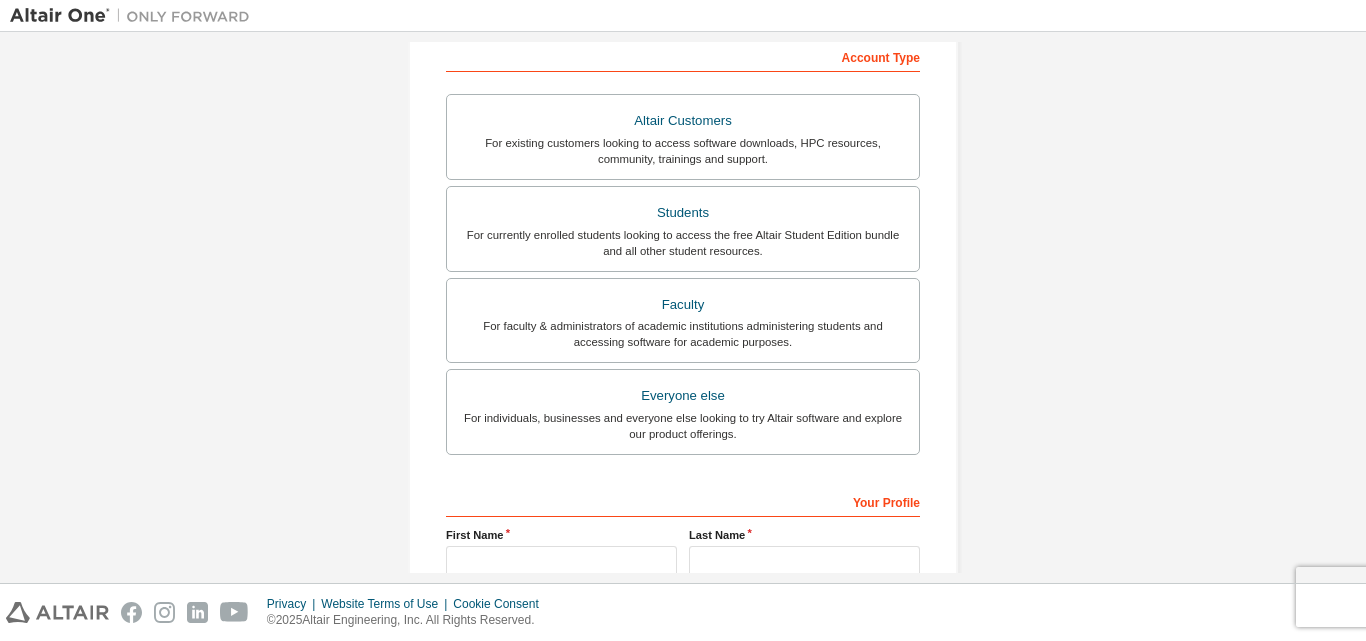 click on "**********" at bounding box center [683, 251] 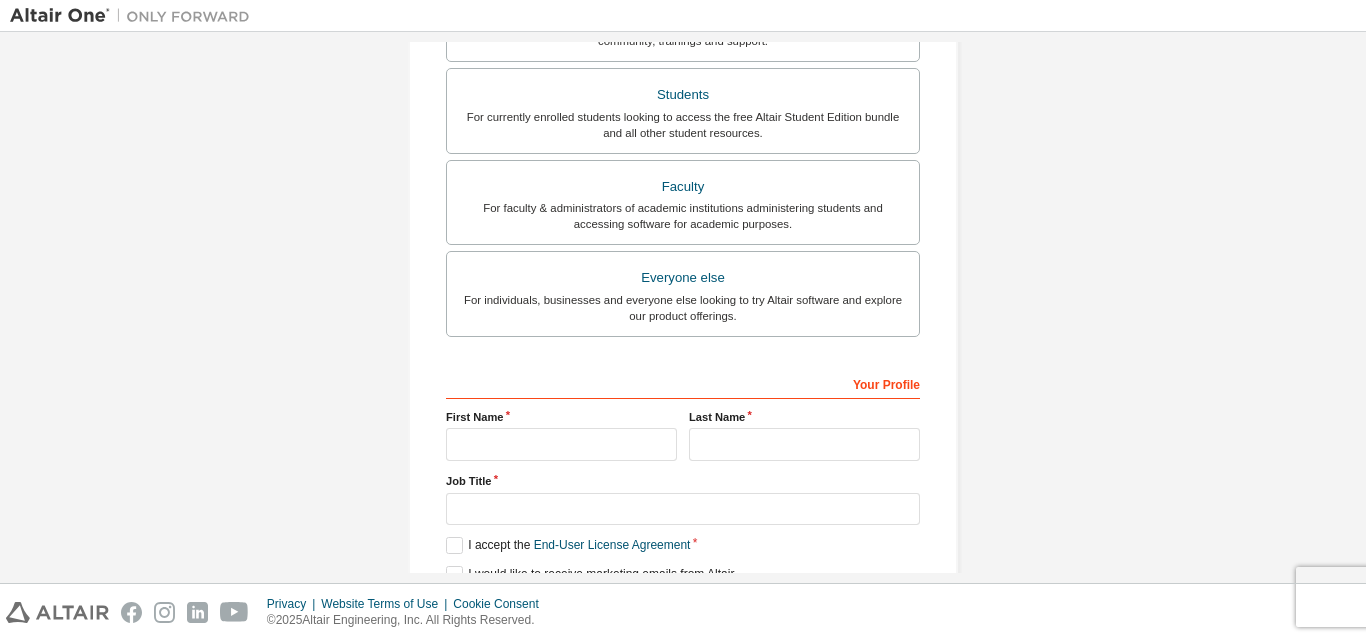 scroll, scrollTop: 440, scrollLeft: 0, axis: vertical 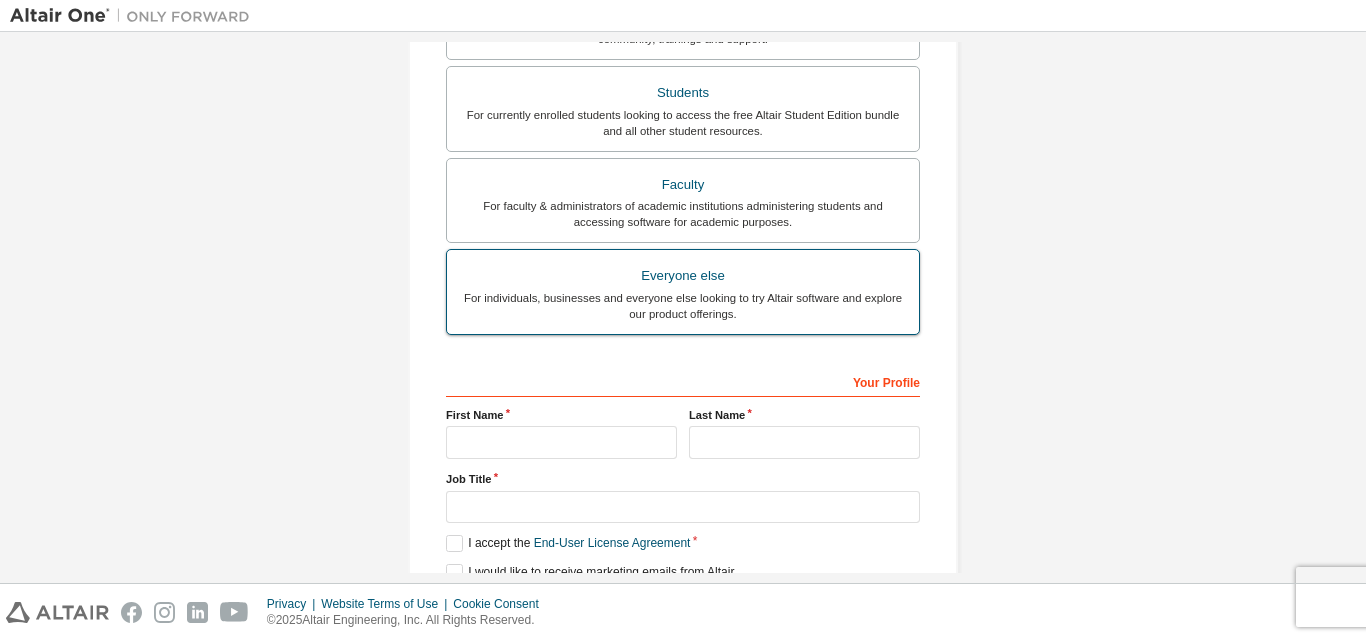 click on "Everyone else" at bounding box center [683, 276] 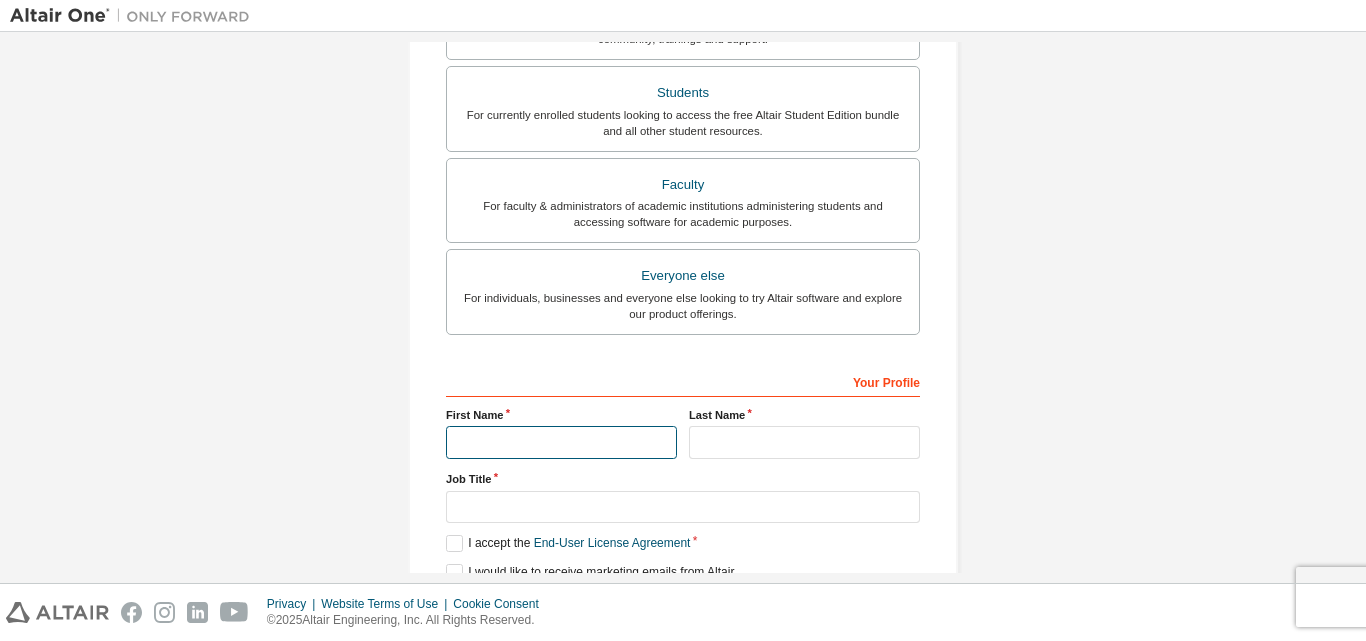 click at bounding box center (561, 442) 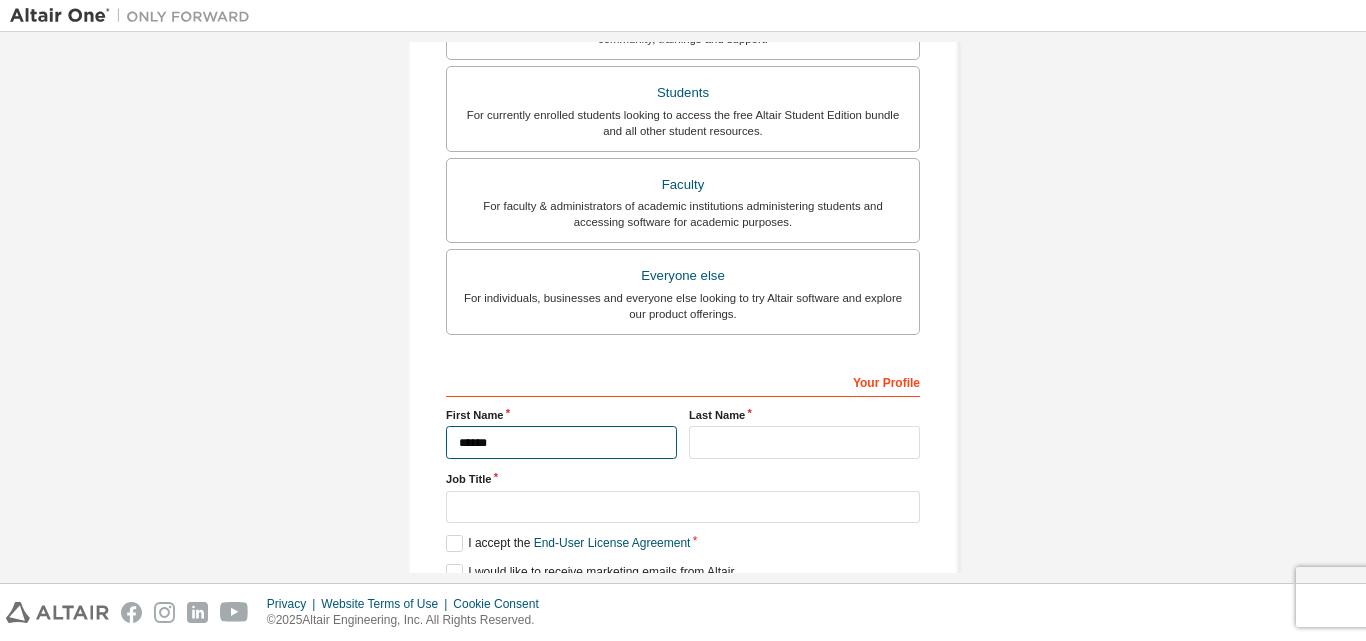 type on "******" 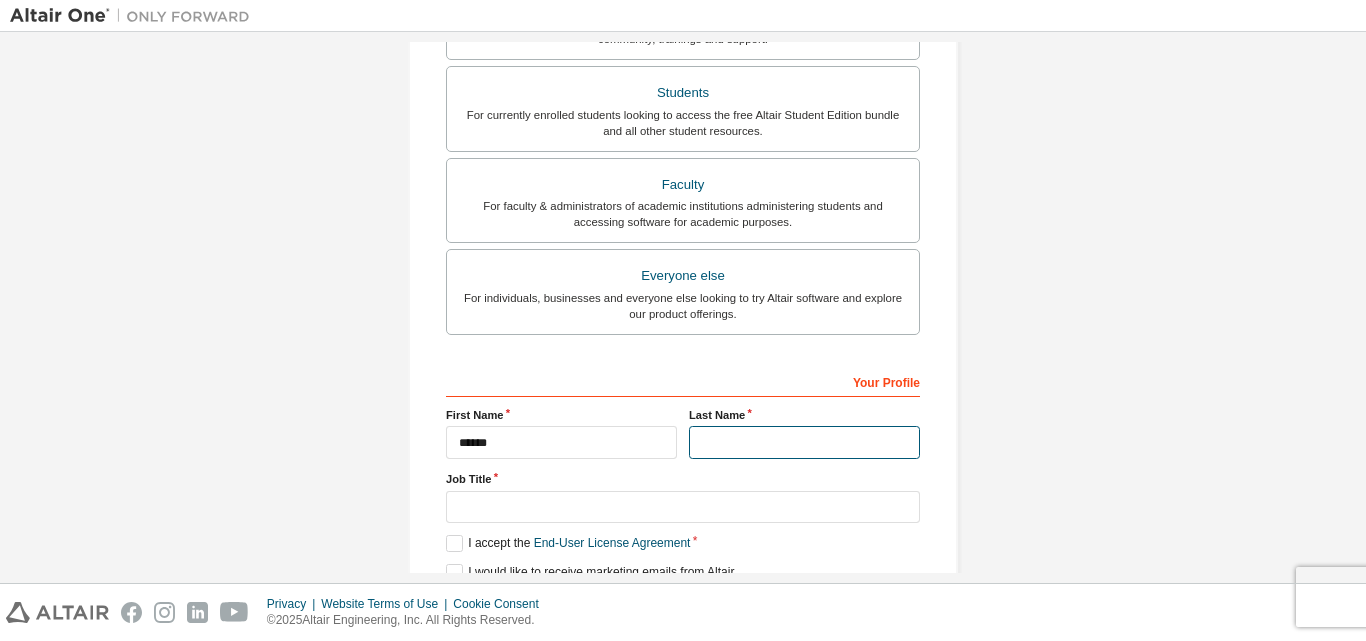 click at bounding box center (804, 442) 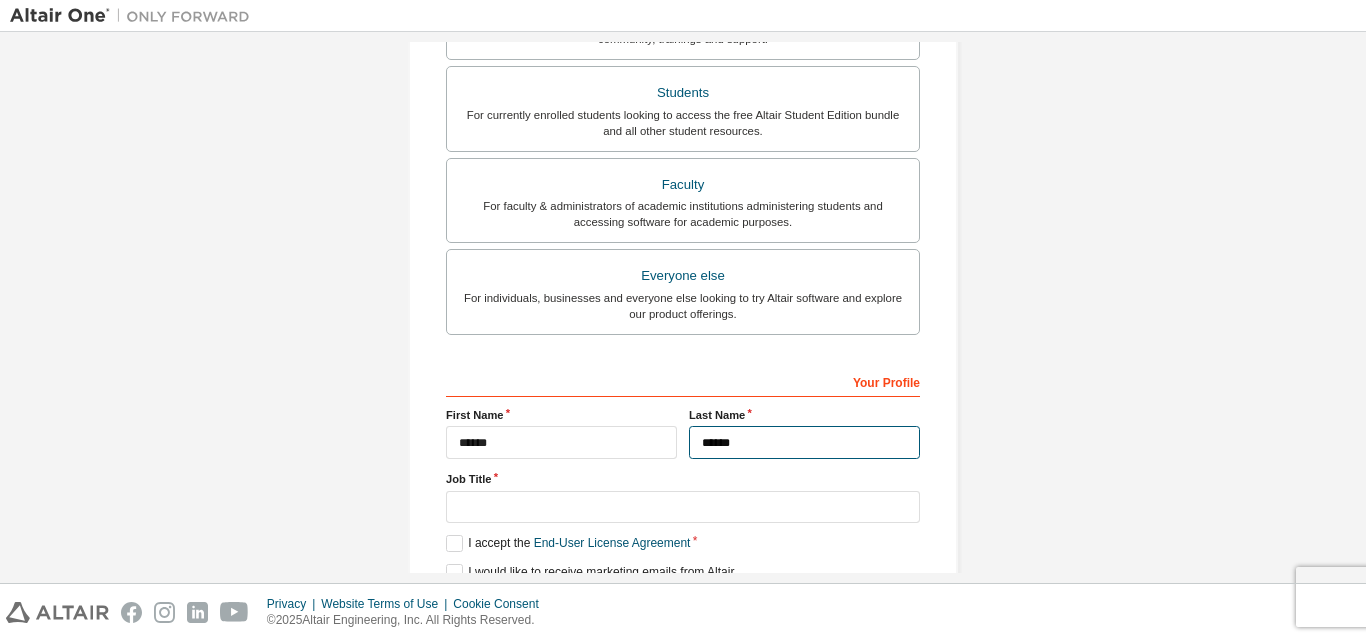 type on "******" 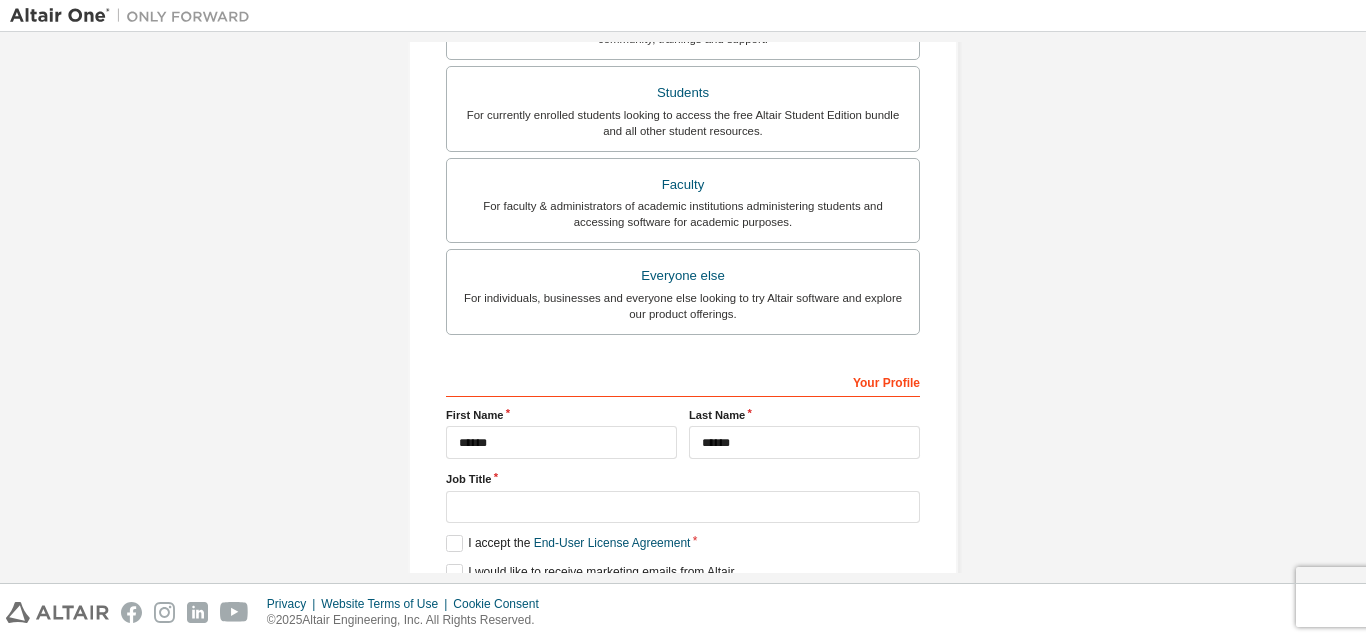 click on "**********" at bounding box center (683, 131) 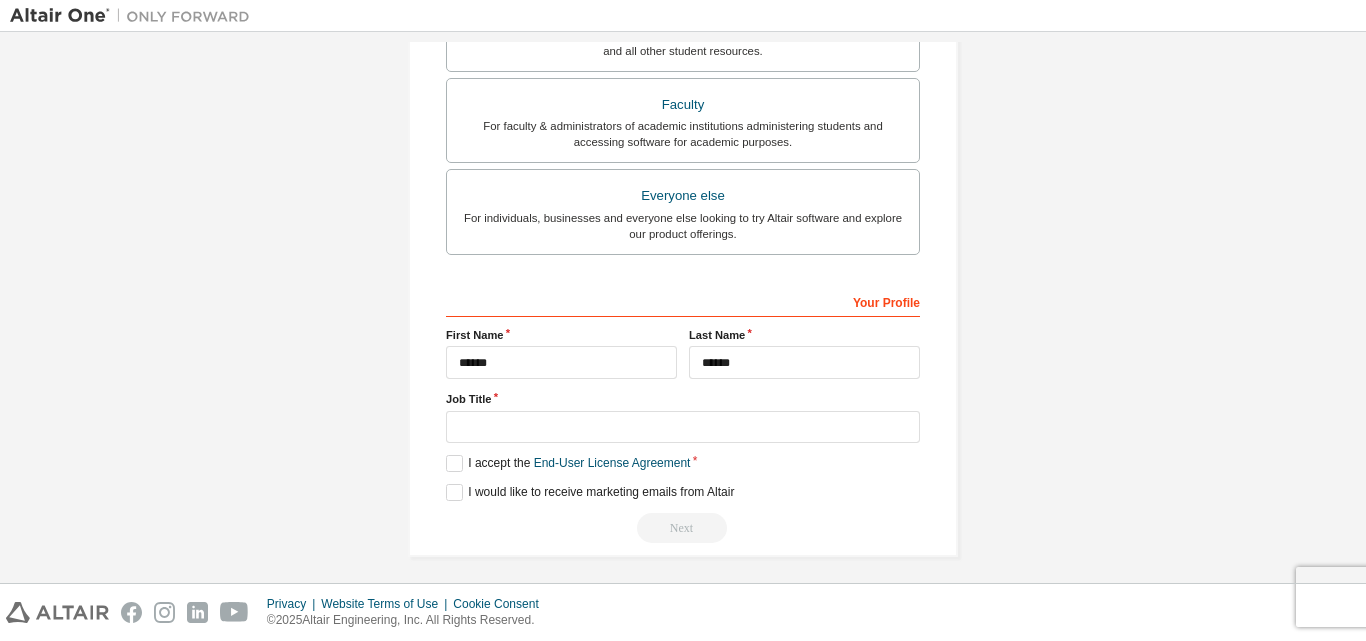 scroll, scrollTop: 528, scrollLeft: 0, axis: vertical 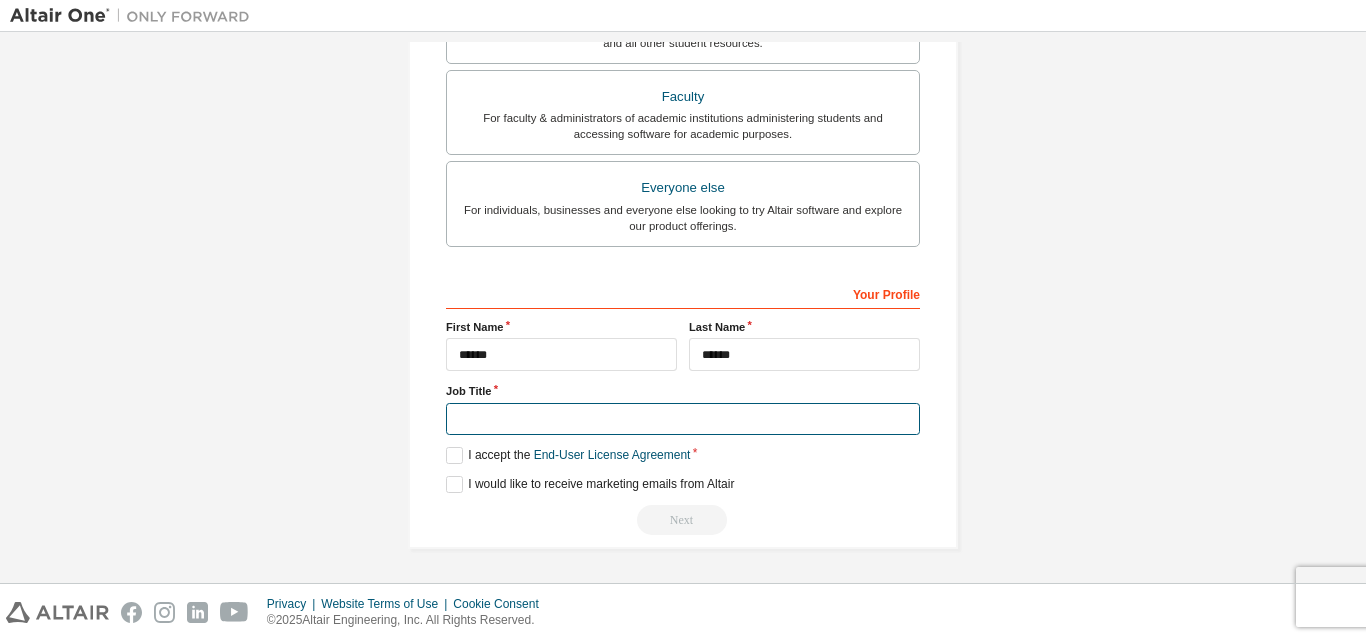 click at bounding box center (683, 419) 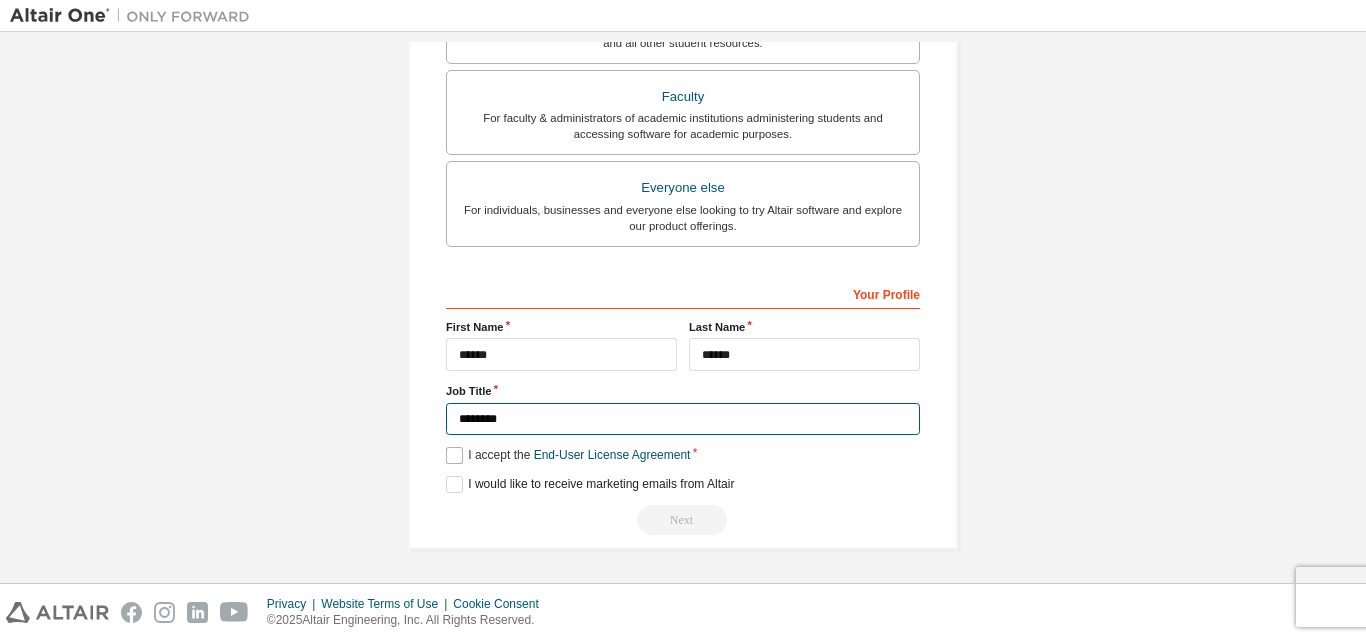 type on "********" 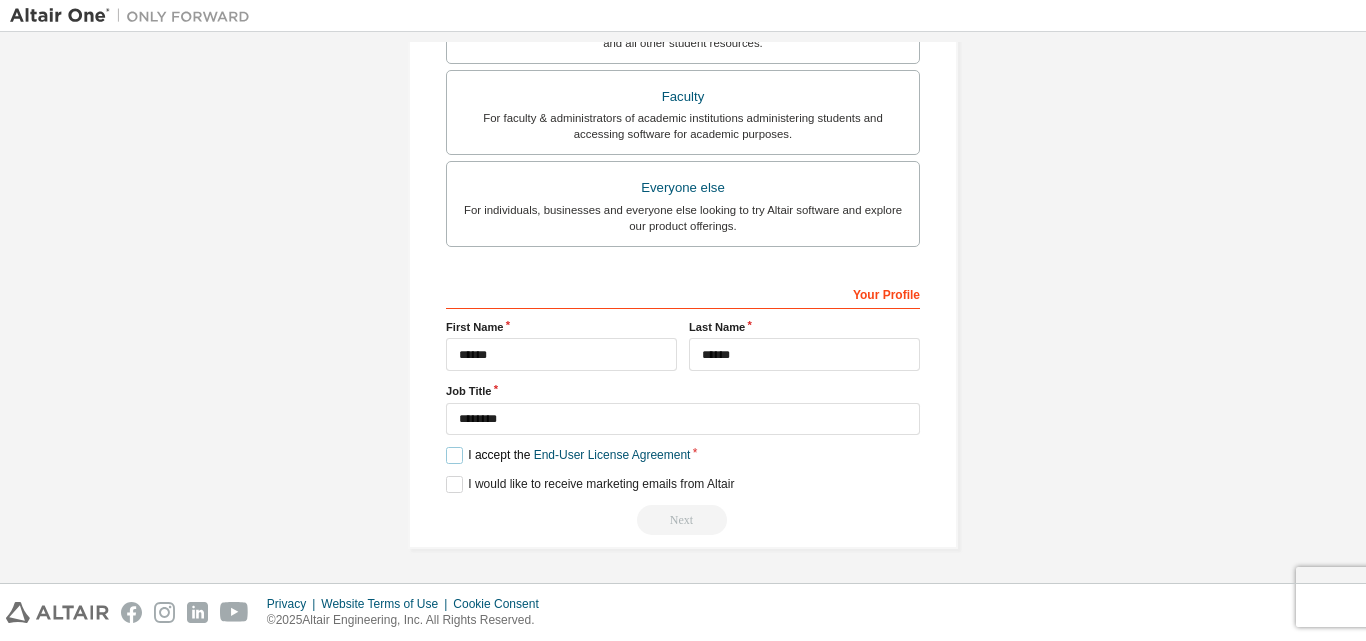 click on "I accept the    End-User License Agreement" at bounding box center (568, 455) 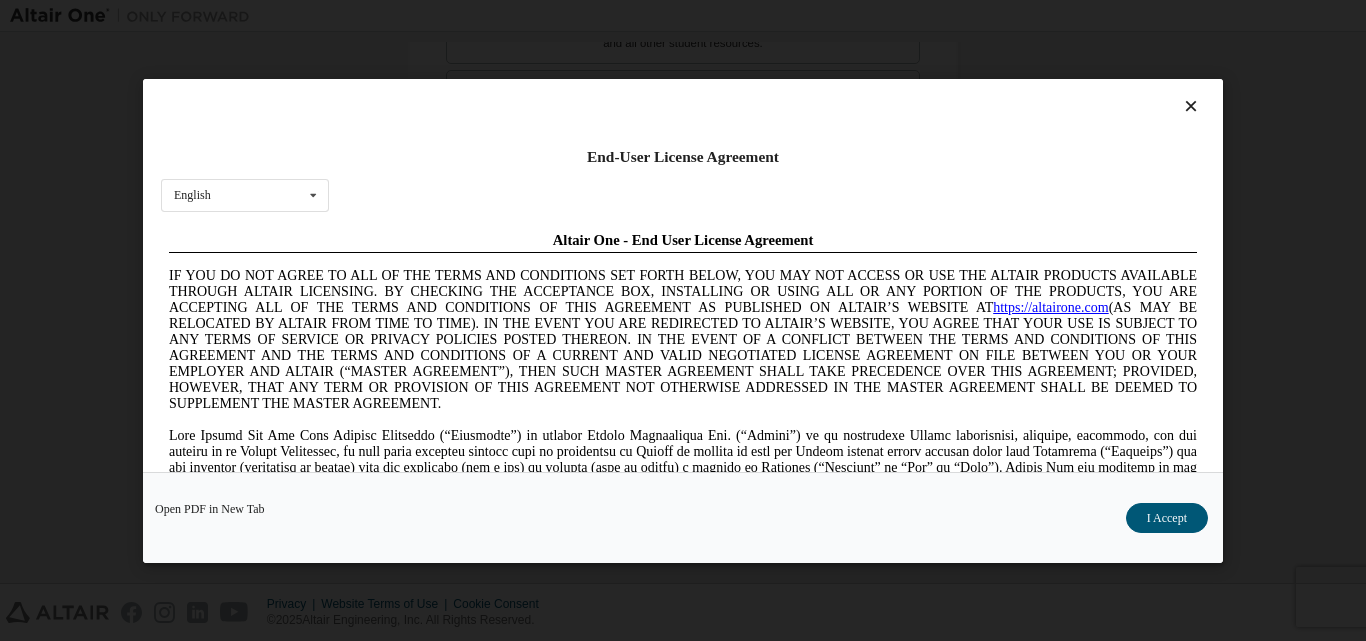 scroll, scrollTop: 0, scrollLeft: 0, axis: both 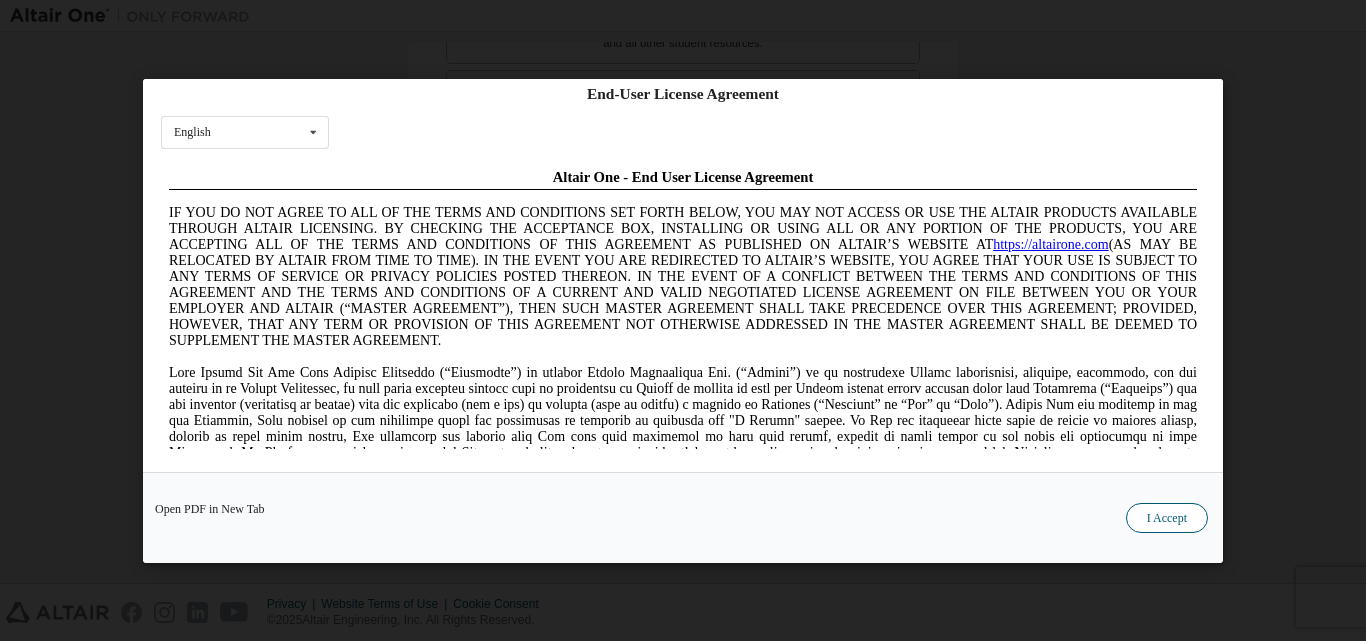 click on "I Accept" at bounding box center (1167, 517) 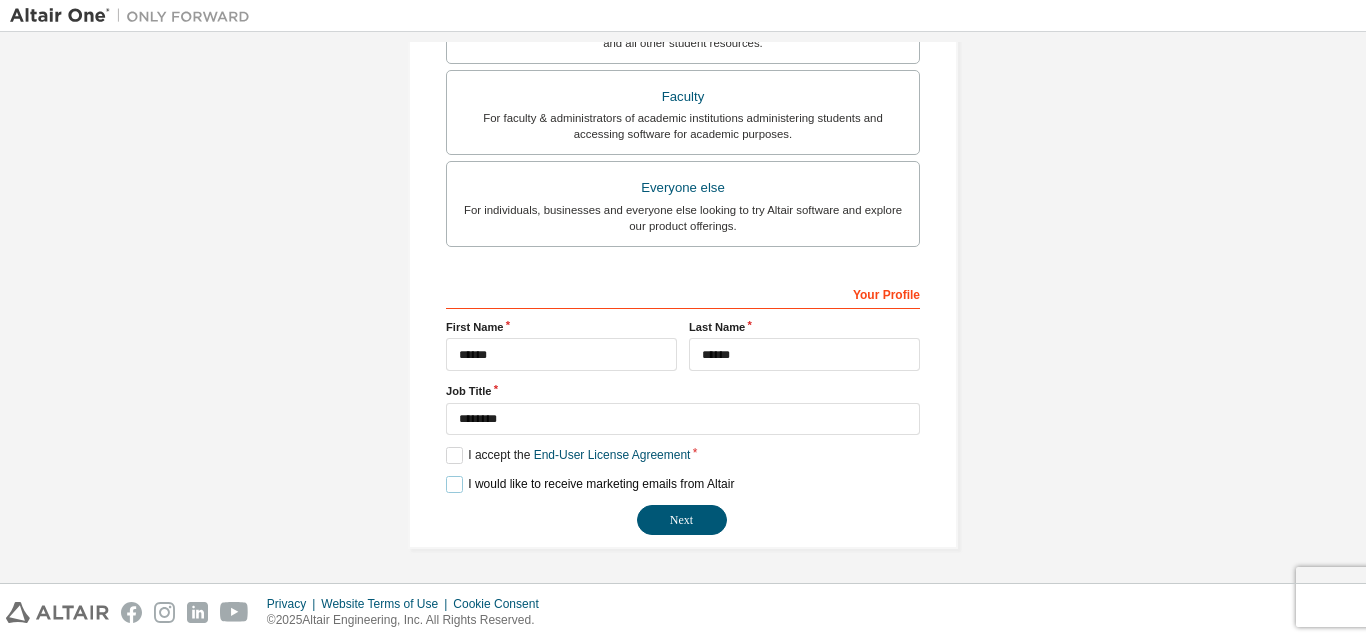 click on "I would like to receive marketing emails from Altair" at bounding box center (590, 484) 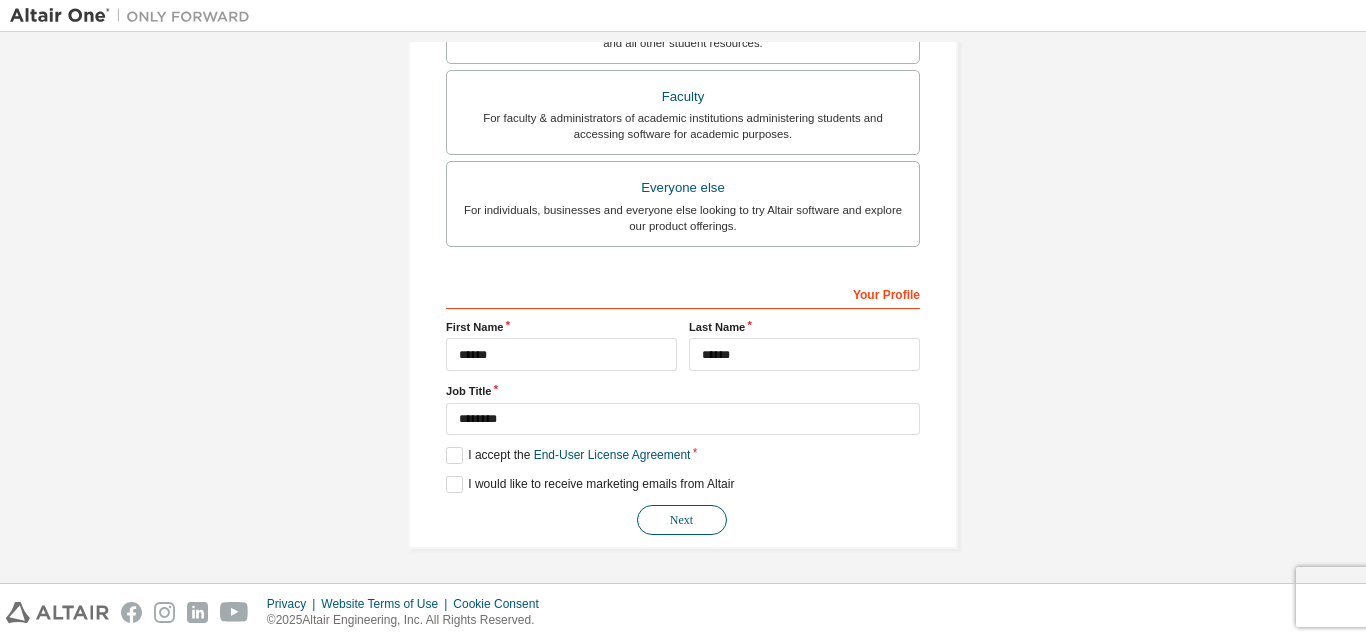 click on "Next" at bounding box center [682, 520] 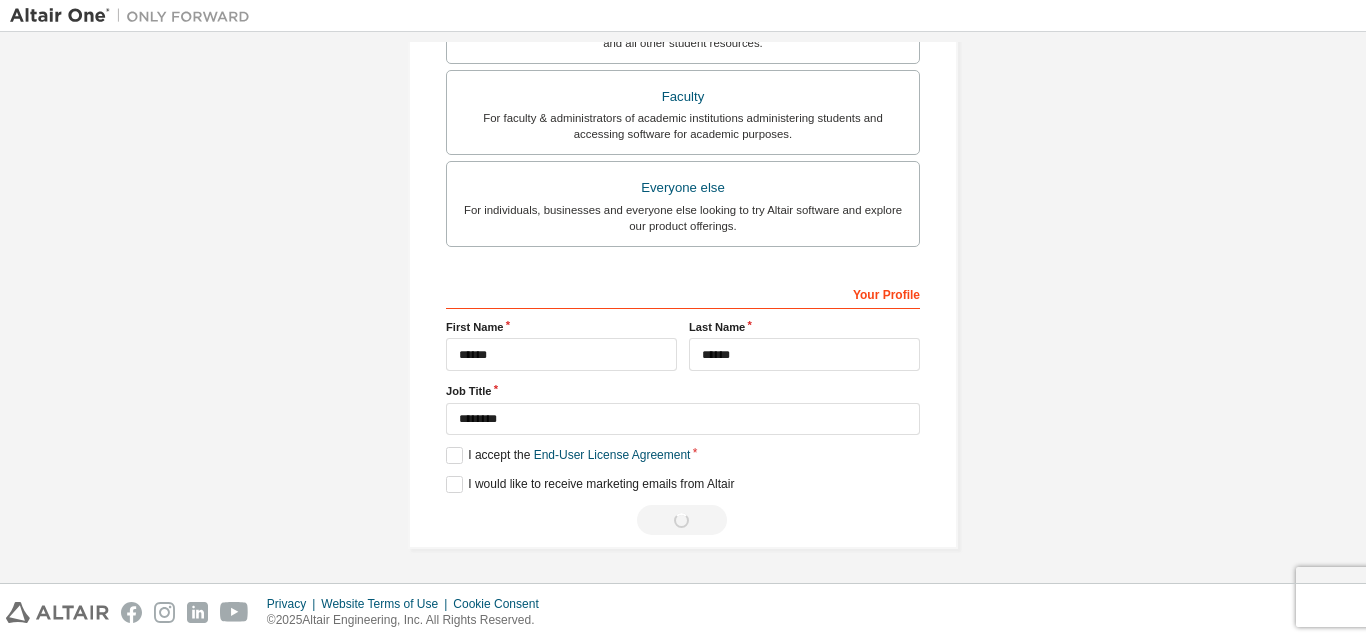 scroll, scrollTop: 0, scrollLeft: 0, axis: both 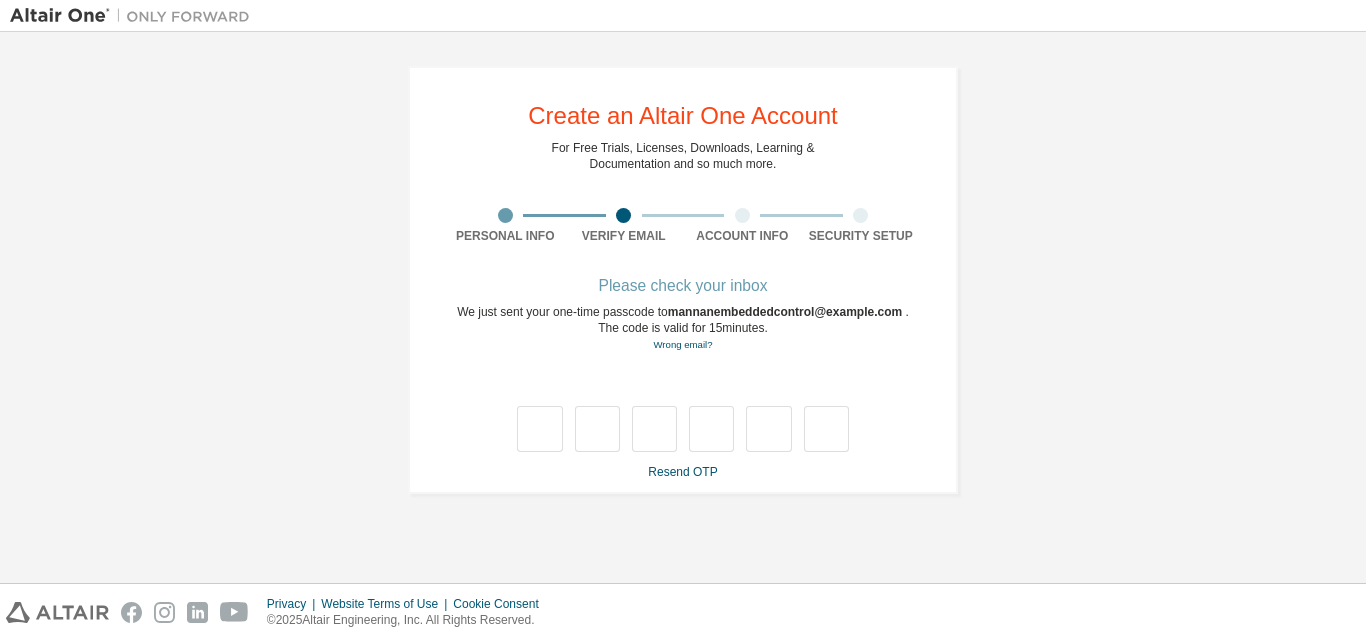type on "*" 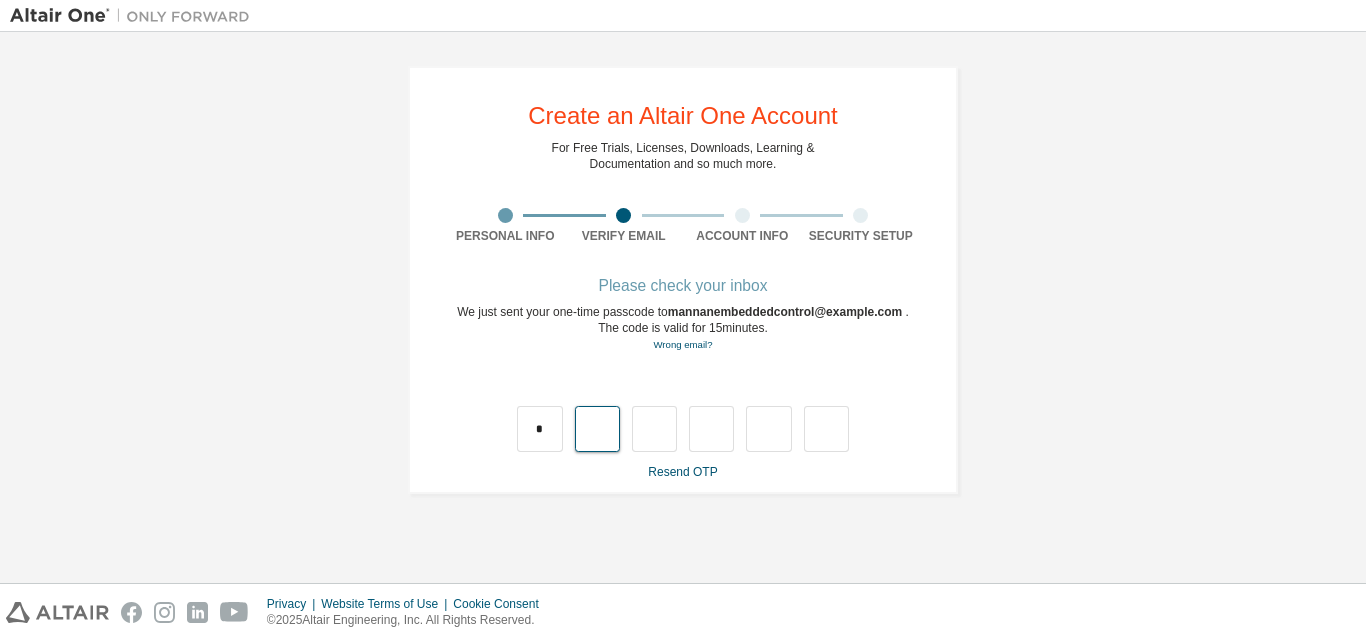 type on "*" 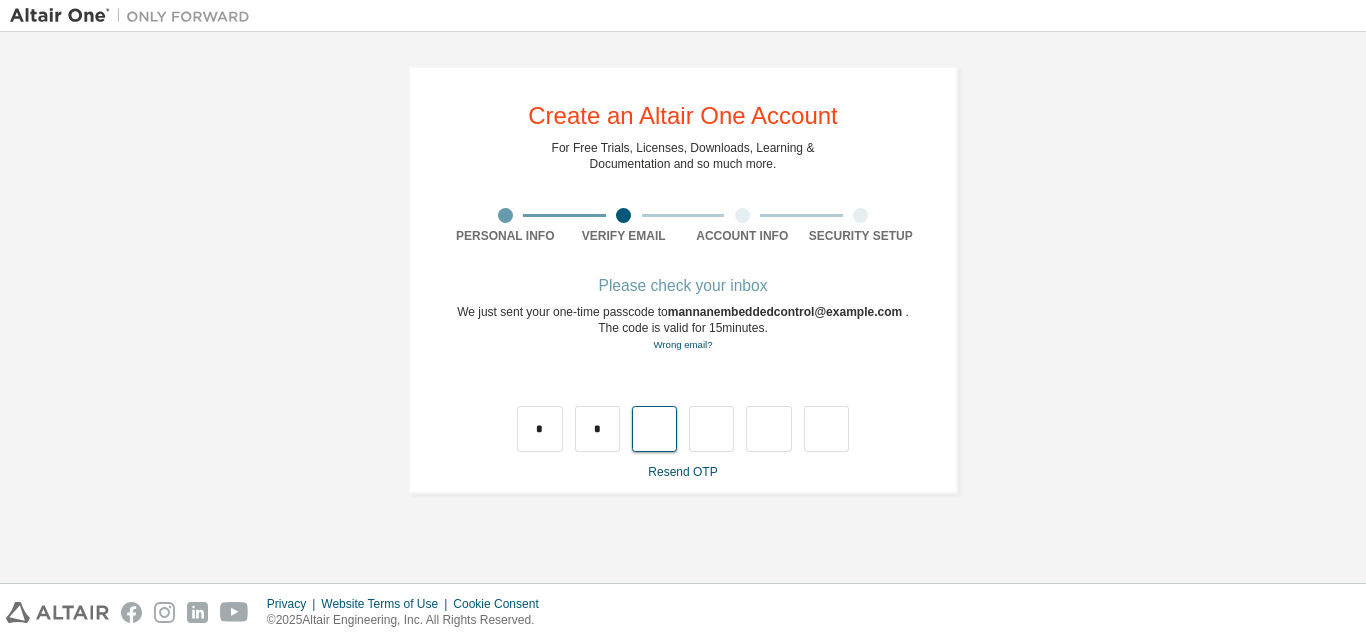 type on "*" 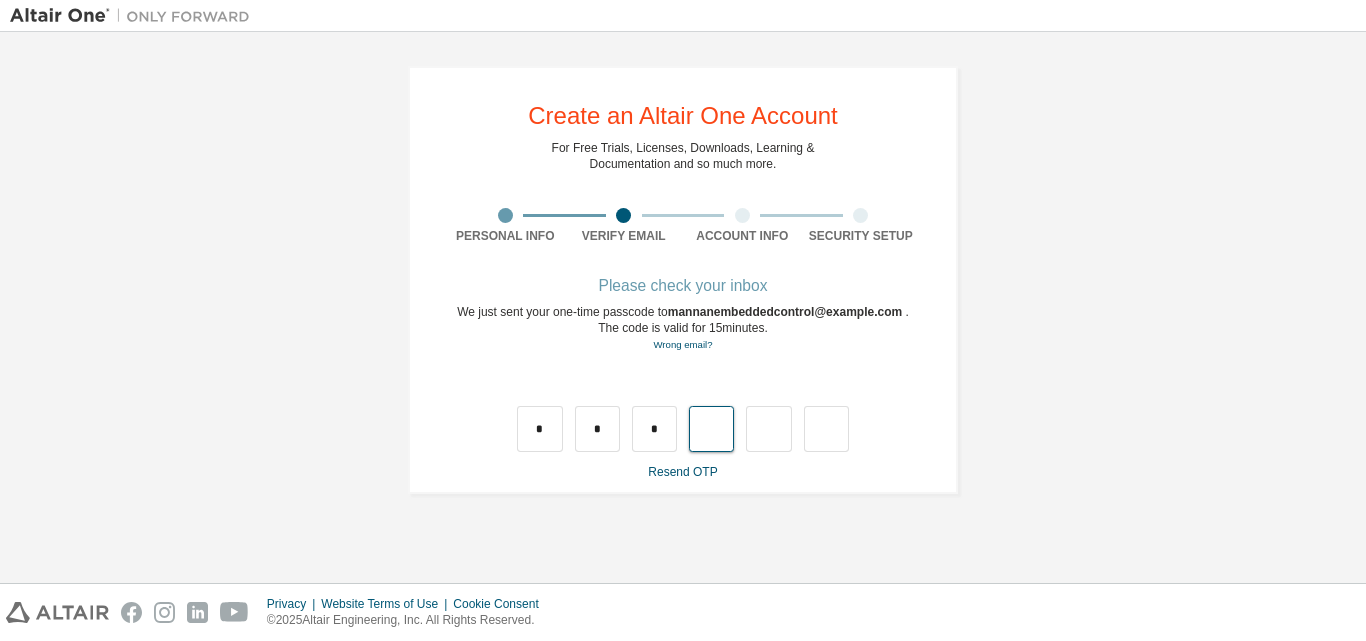 type on "*" 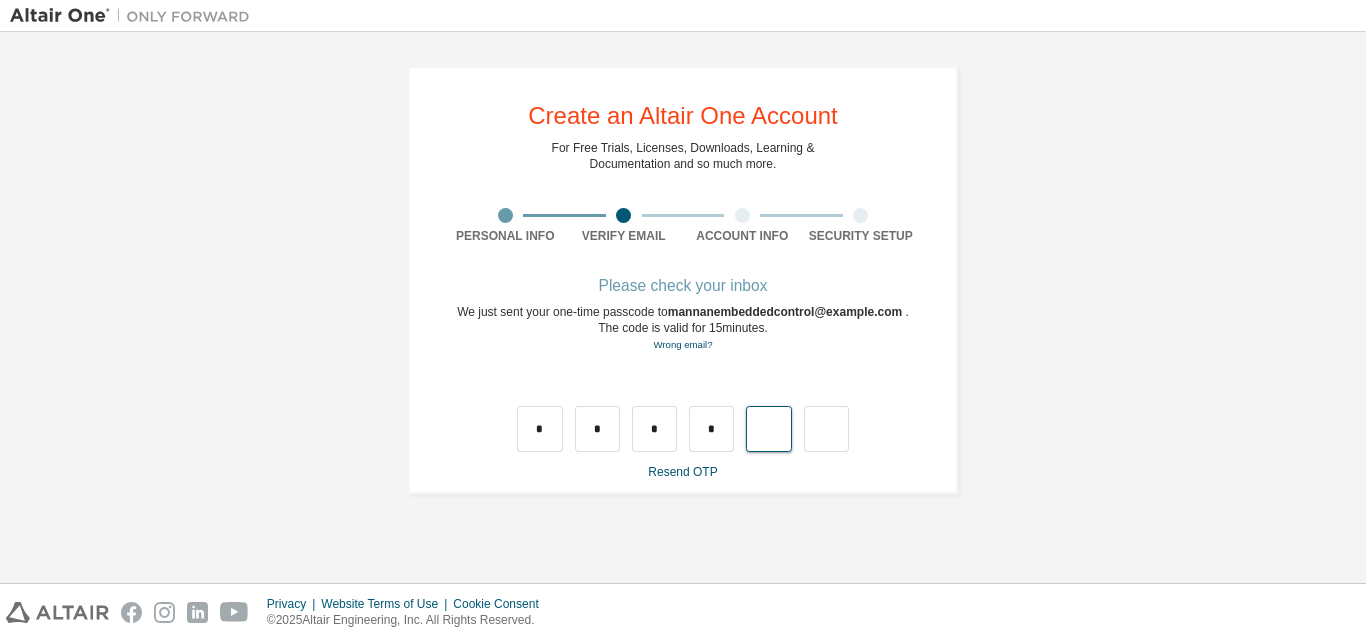 type on "*" 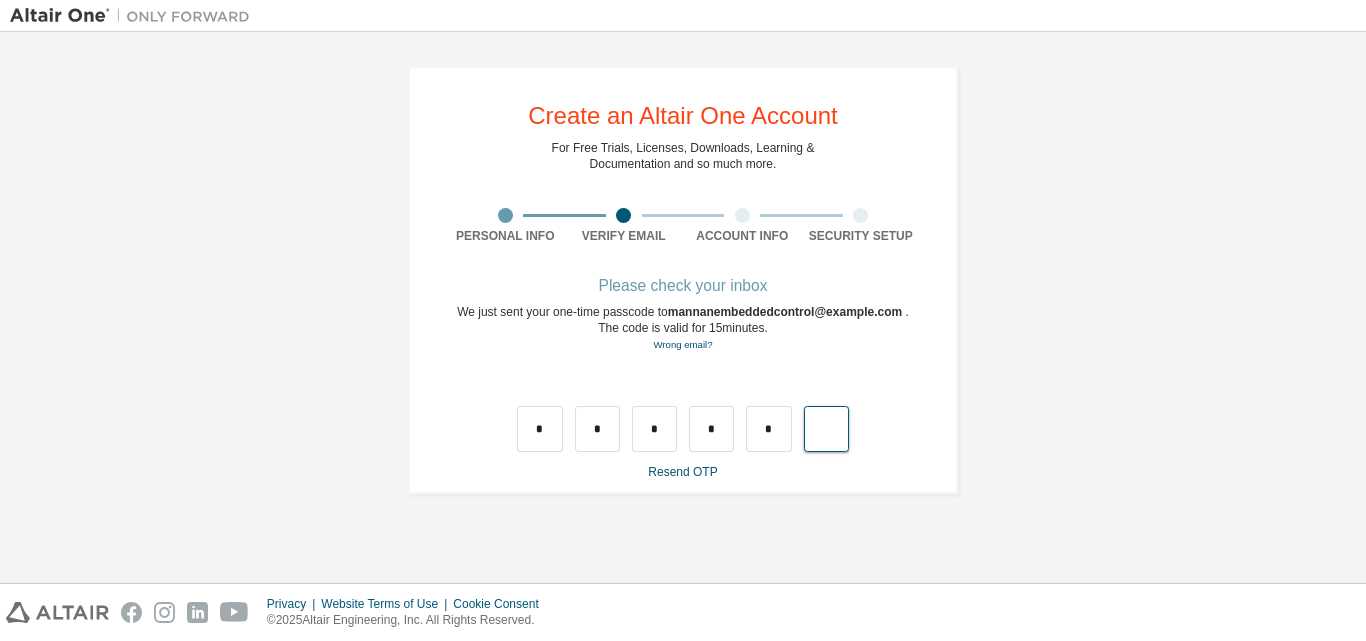 type on "*" 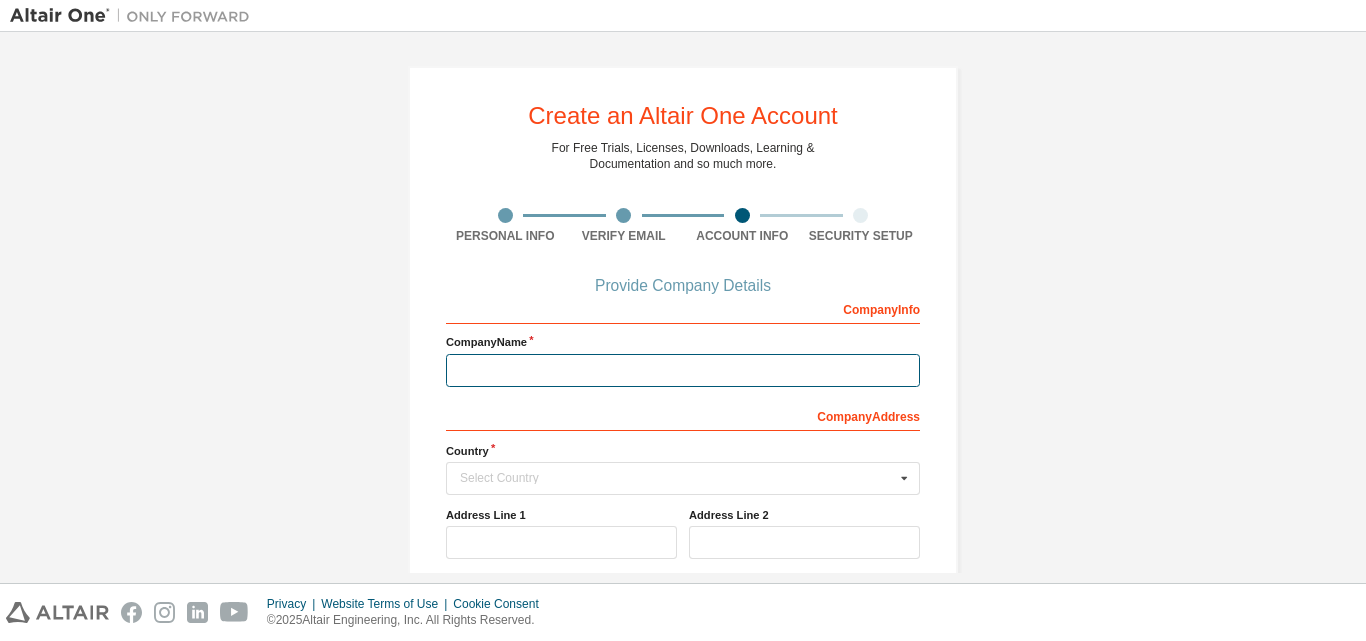 click at bounding box center [683, 370] 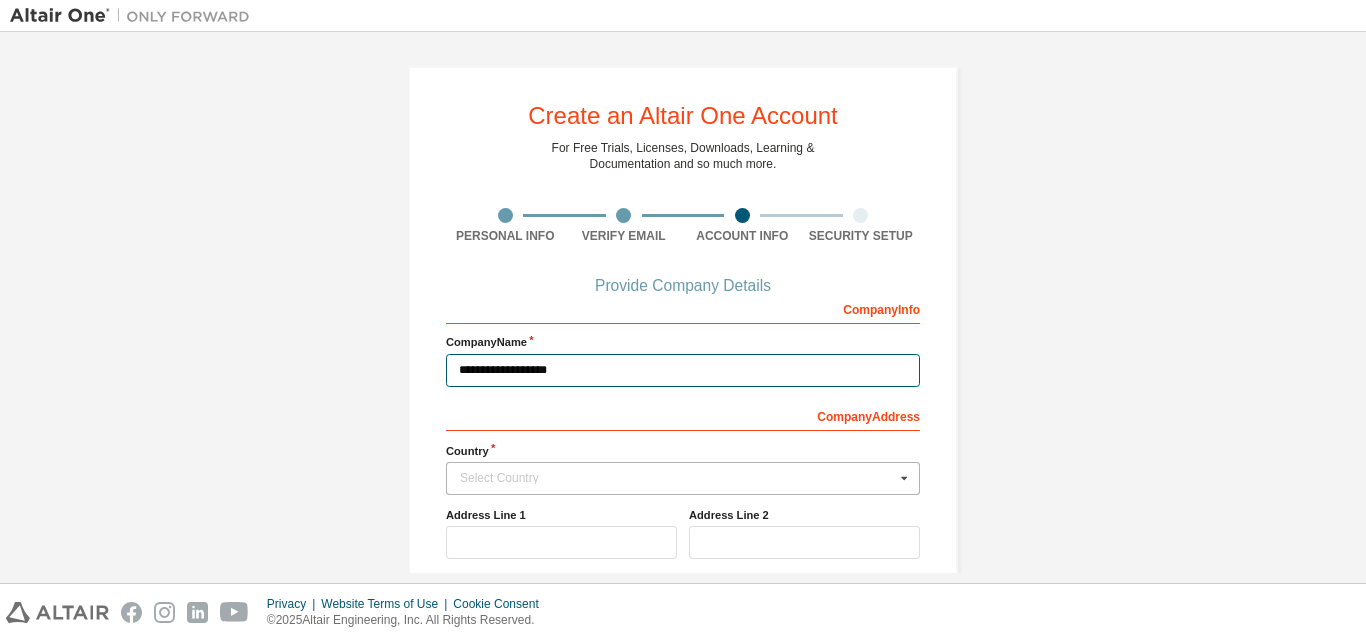 type on "**********" 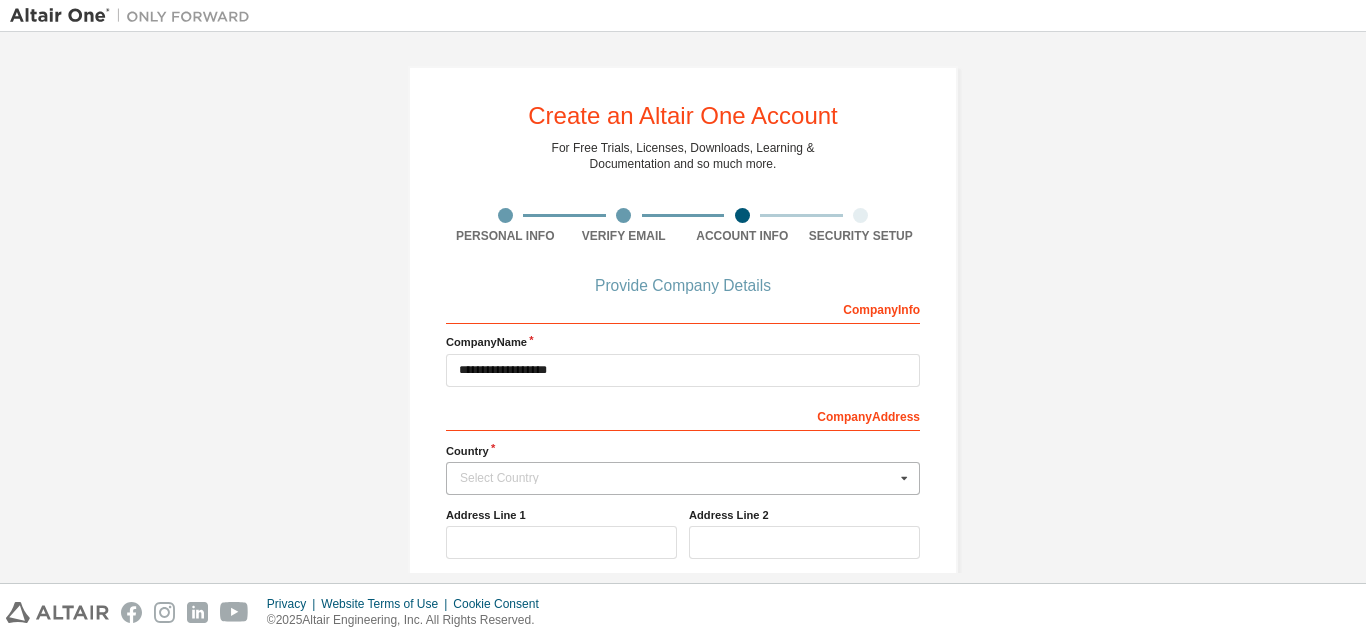 click on "Select Country" at bounding box center (677, 478) 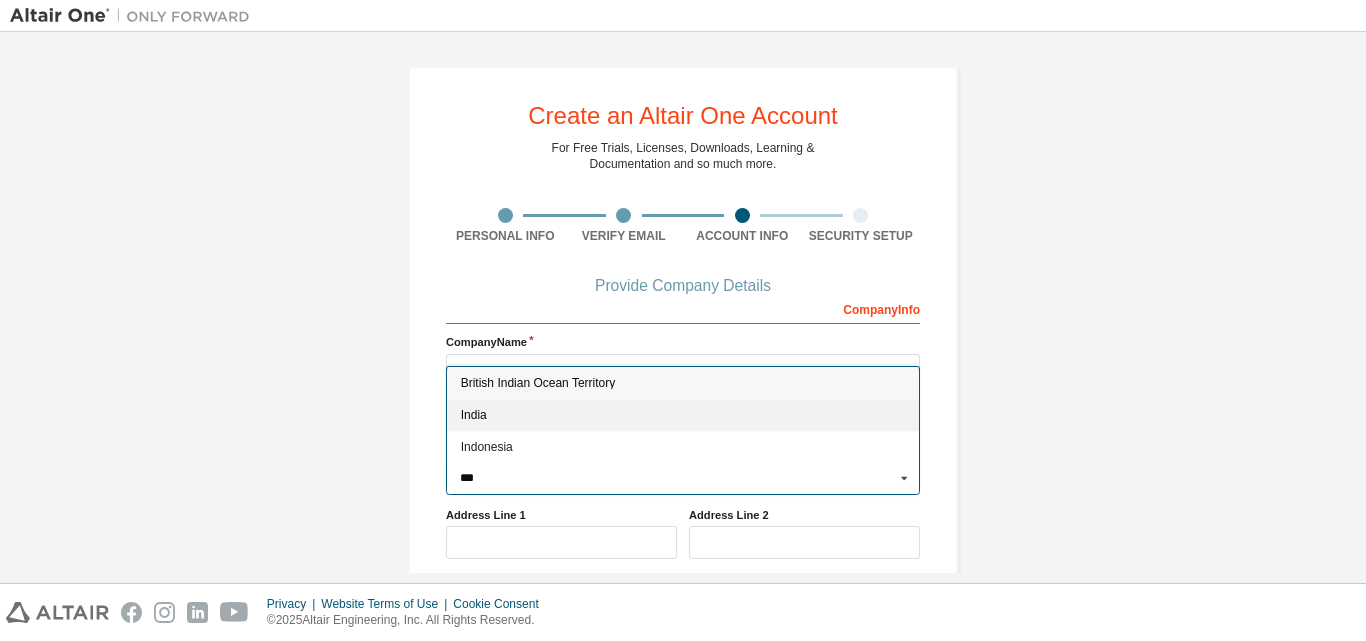 type on "***" 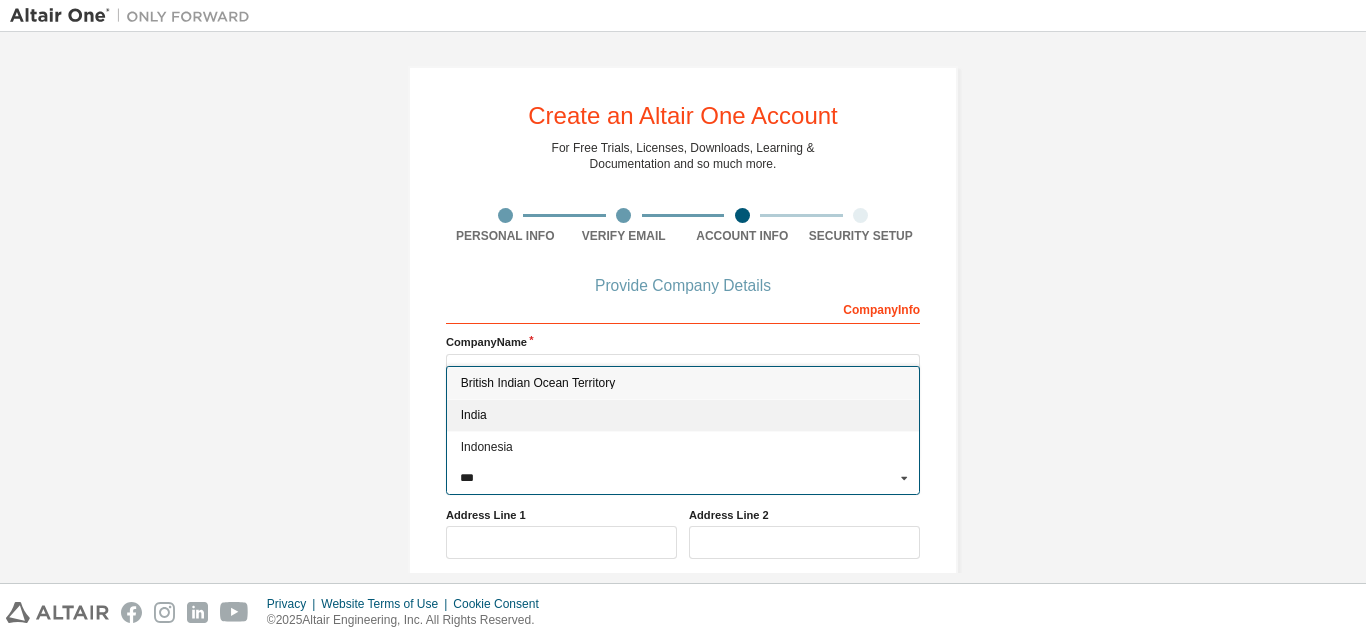 click on "India" at bounding box center (683, 416) 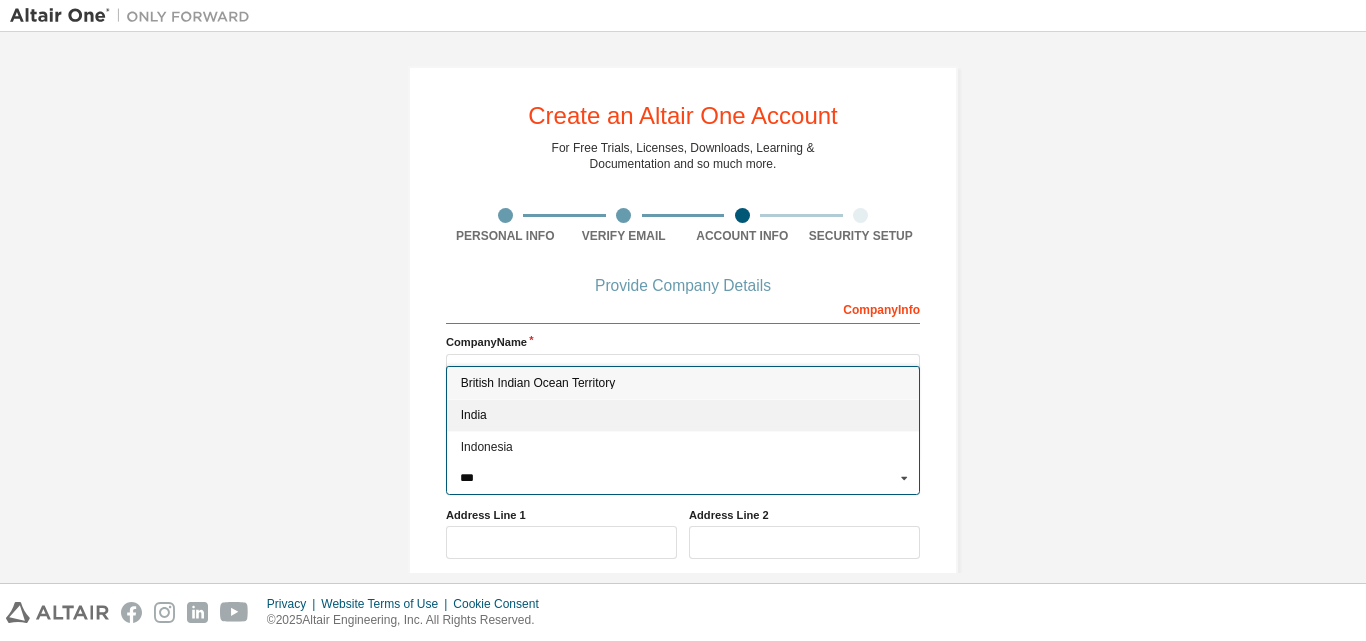 type on "***" 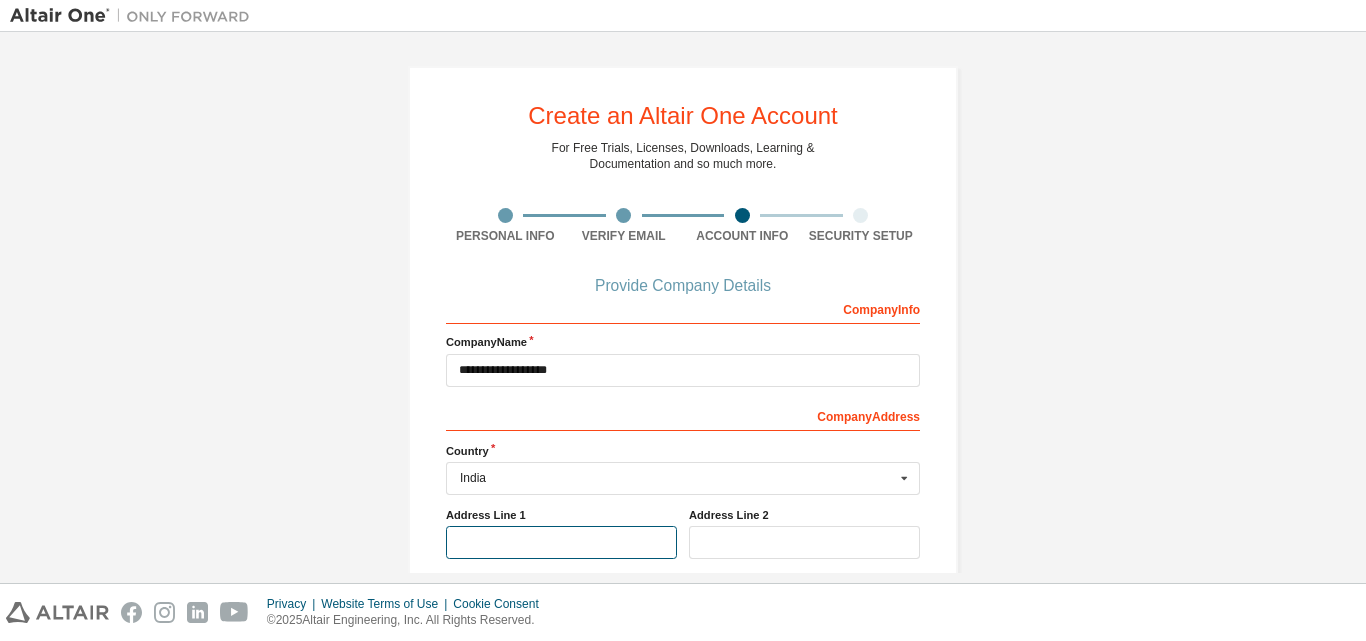 click at bounding box center (561, 542) 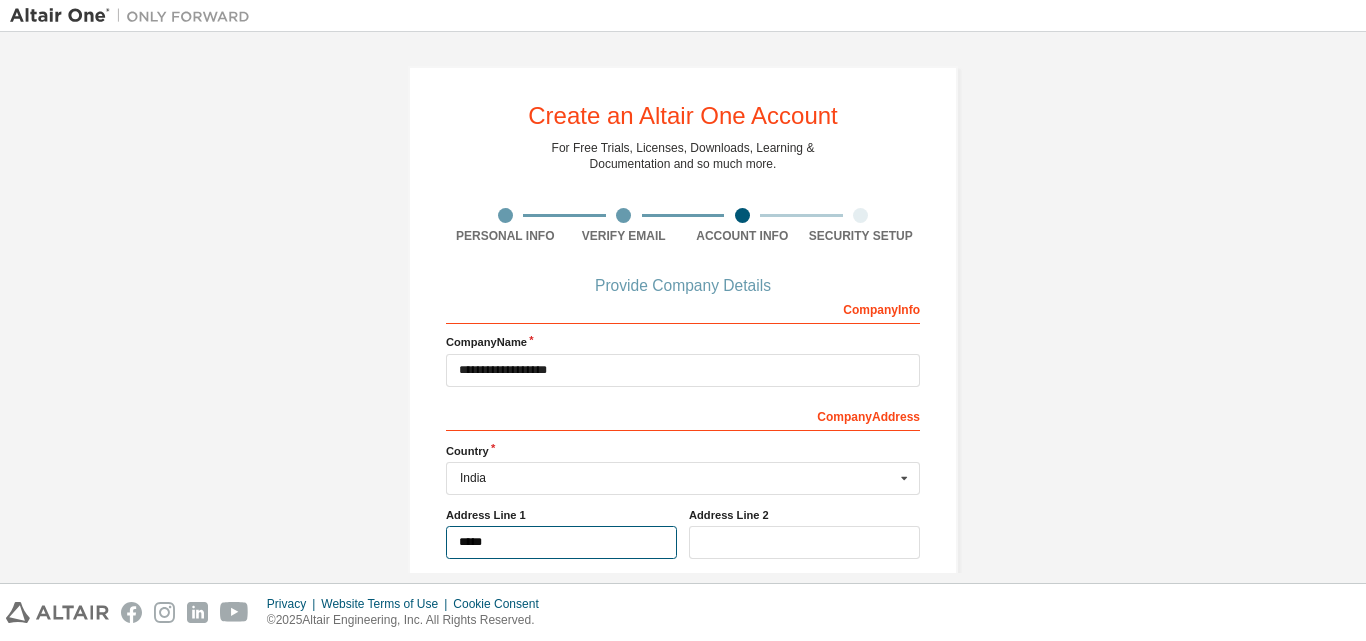 type on "*****" 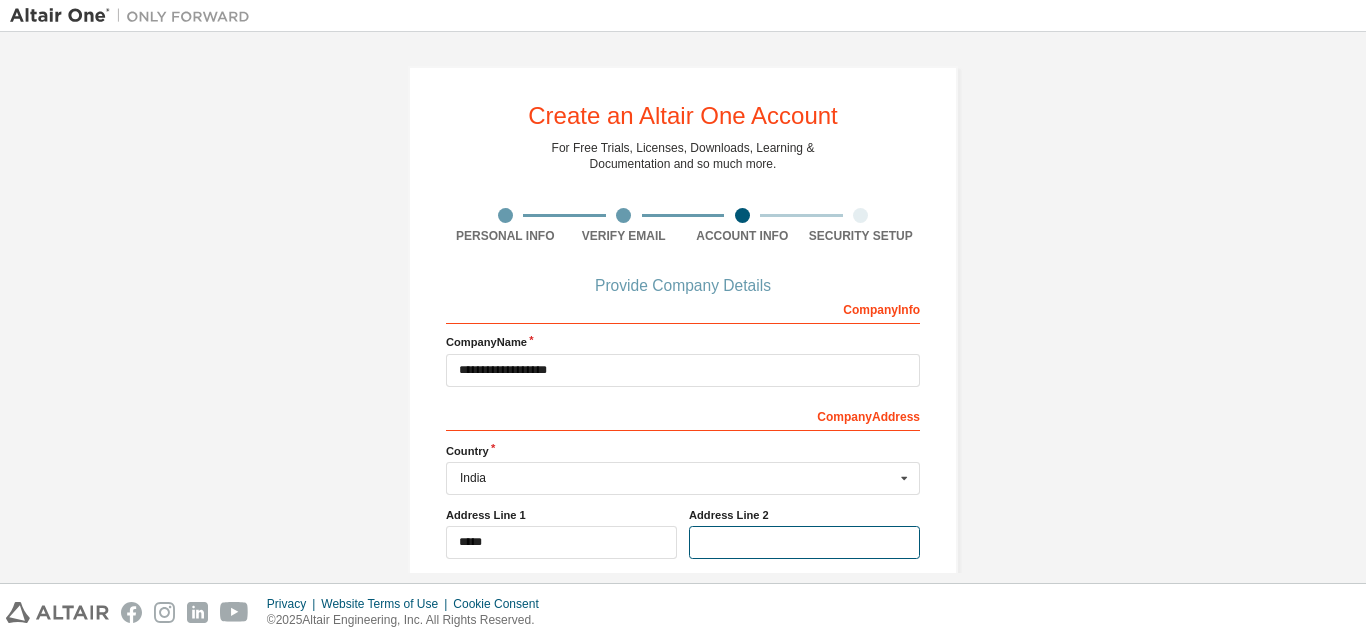 click at bounding box center (804, 542) 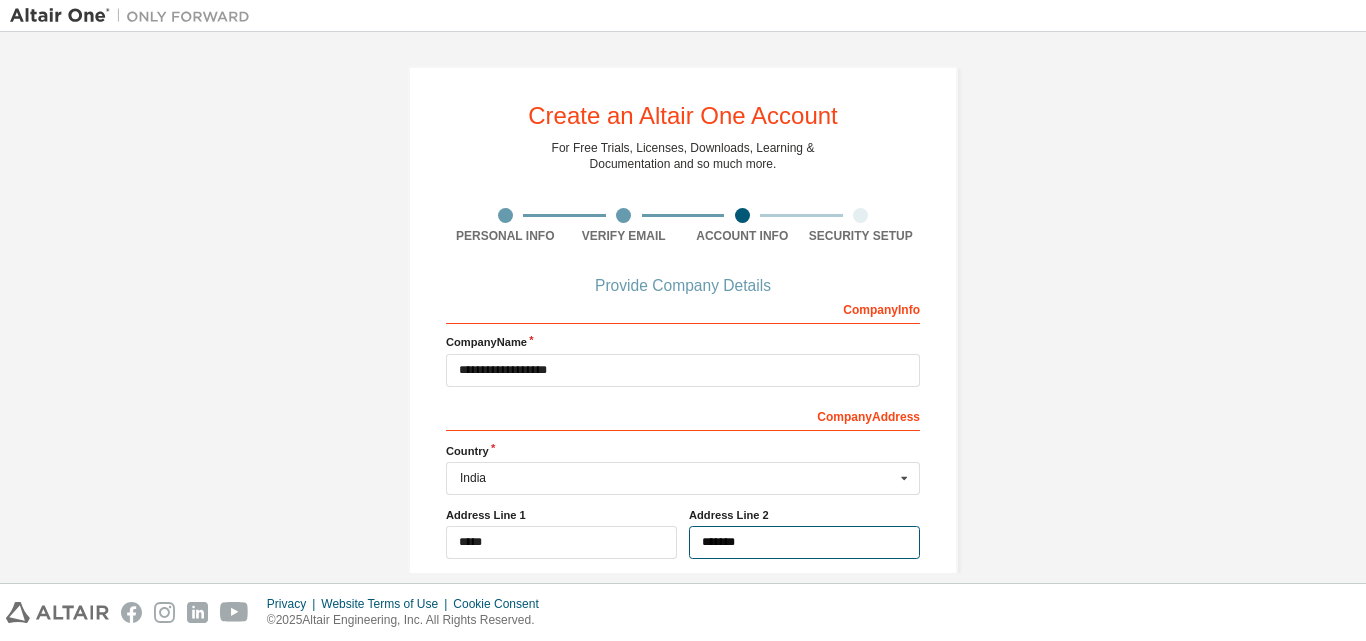 type on "*******" 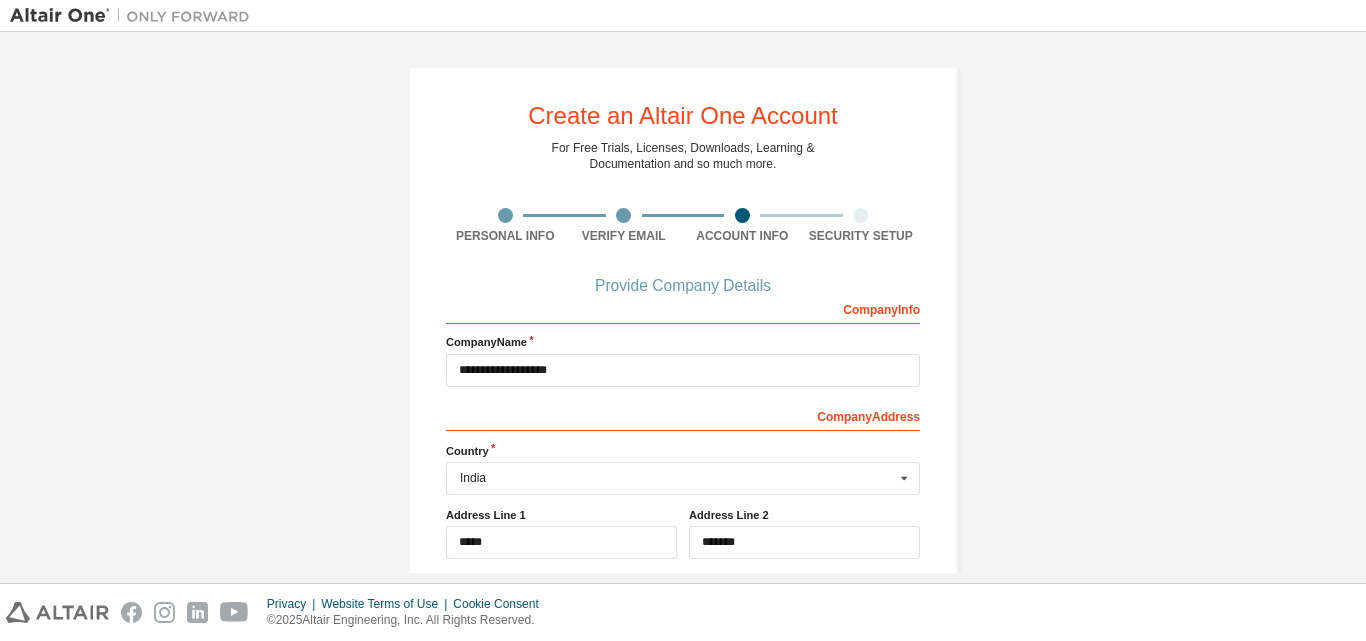 click on "**********" at bounding box center (683, 444) 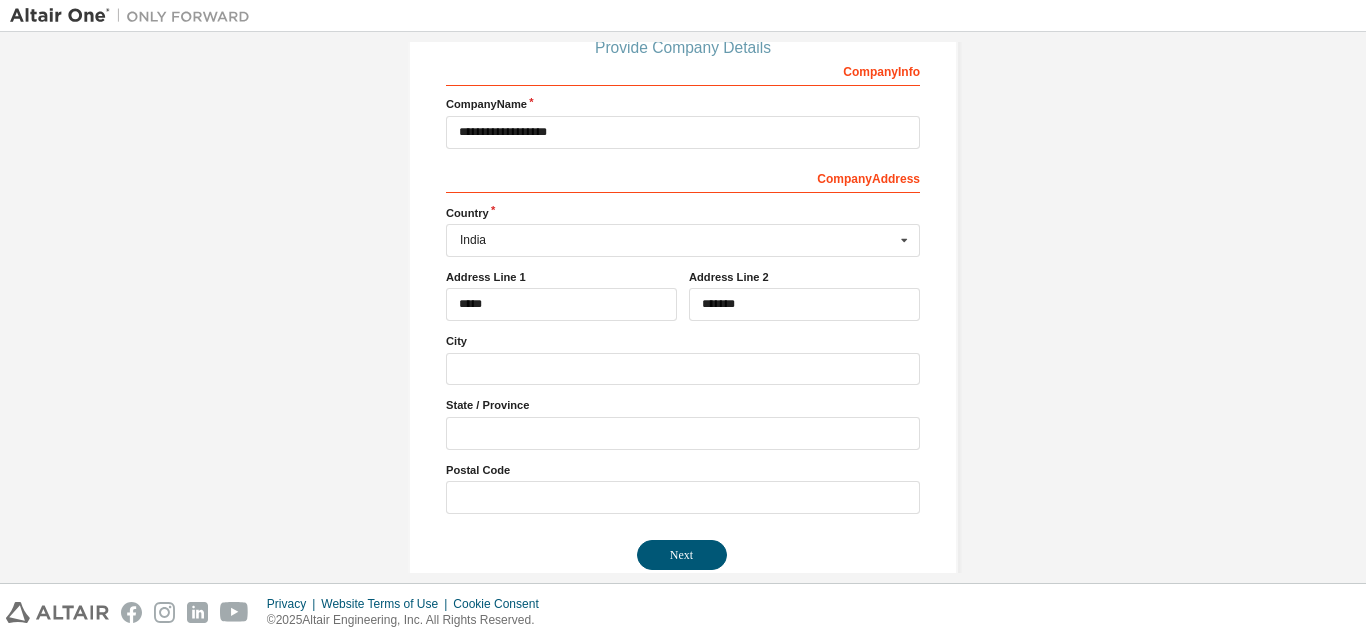 scroll, scrollTop: 273, scrollLeft: 0, axis: vertical 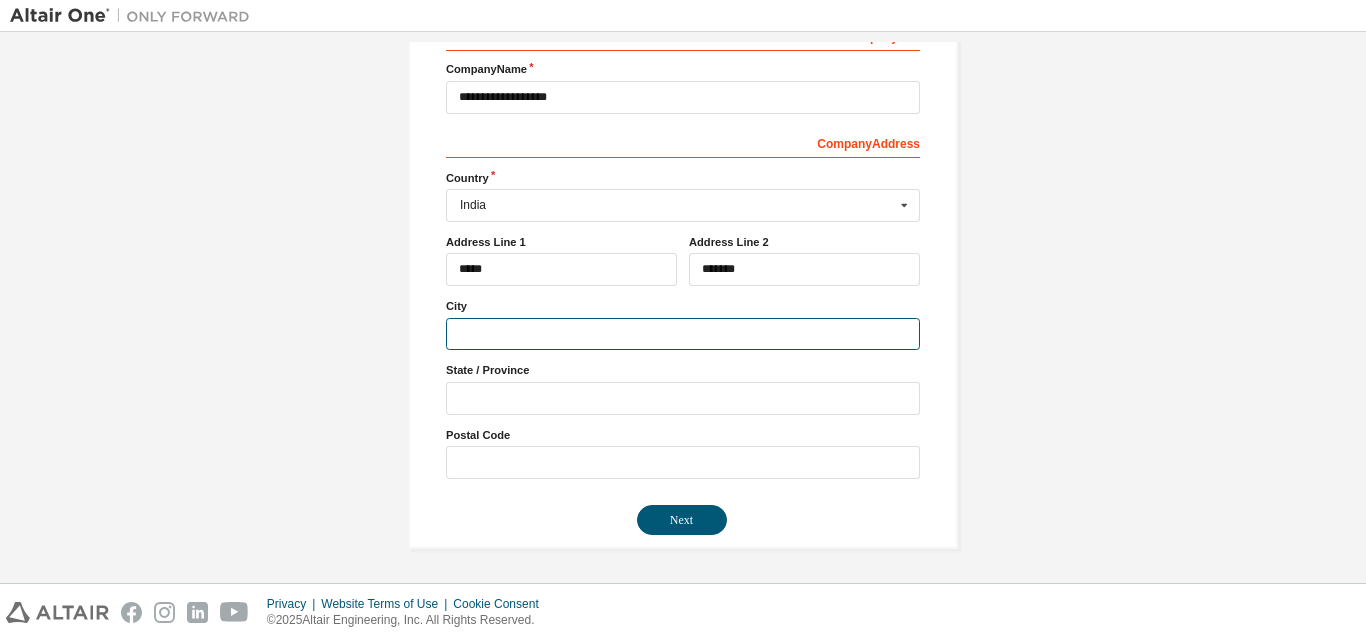 click at bounding box center [683, 334] 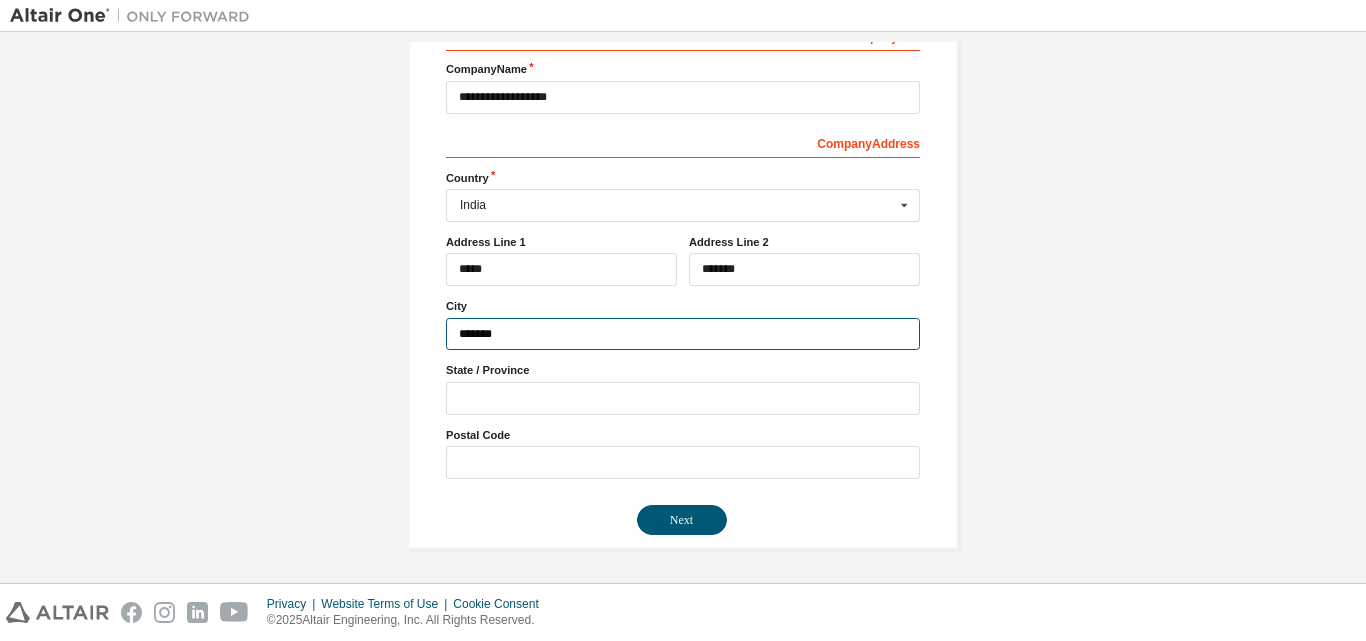 type on "*******" 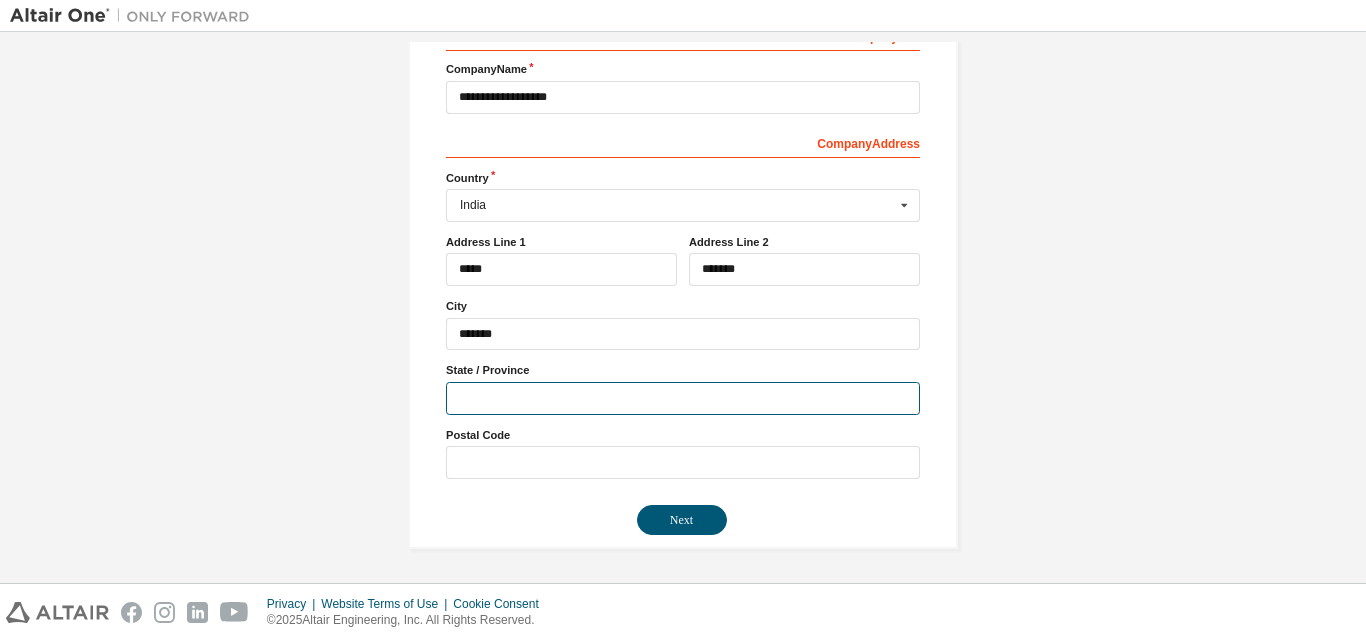 click at bounding box center [683, 398] 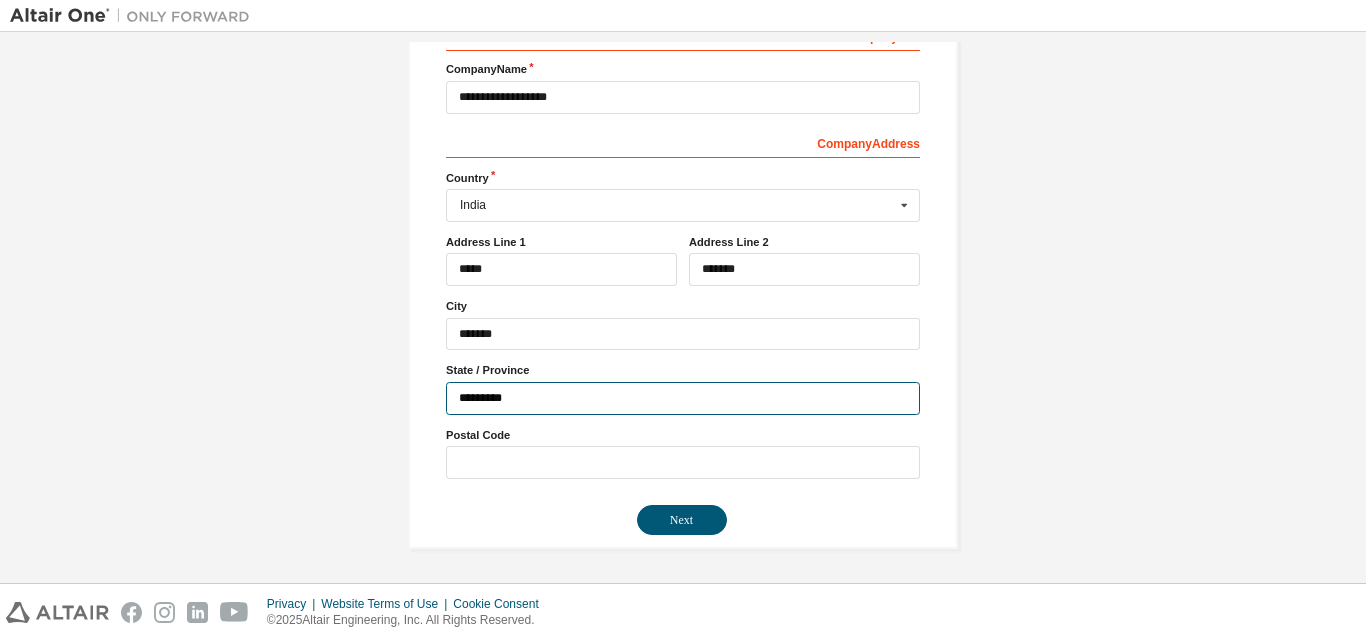 type on "*********" 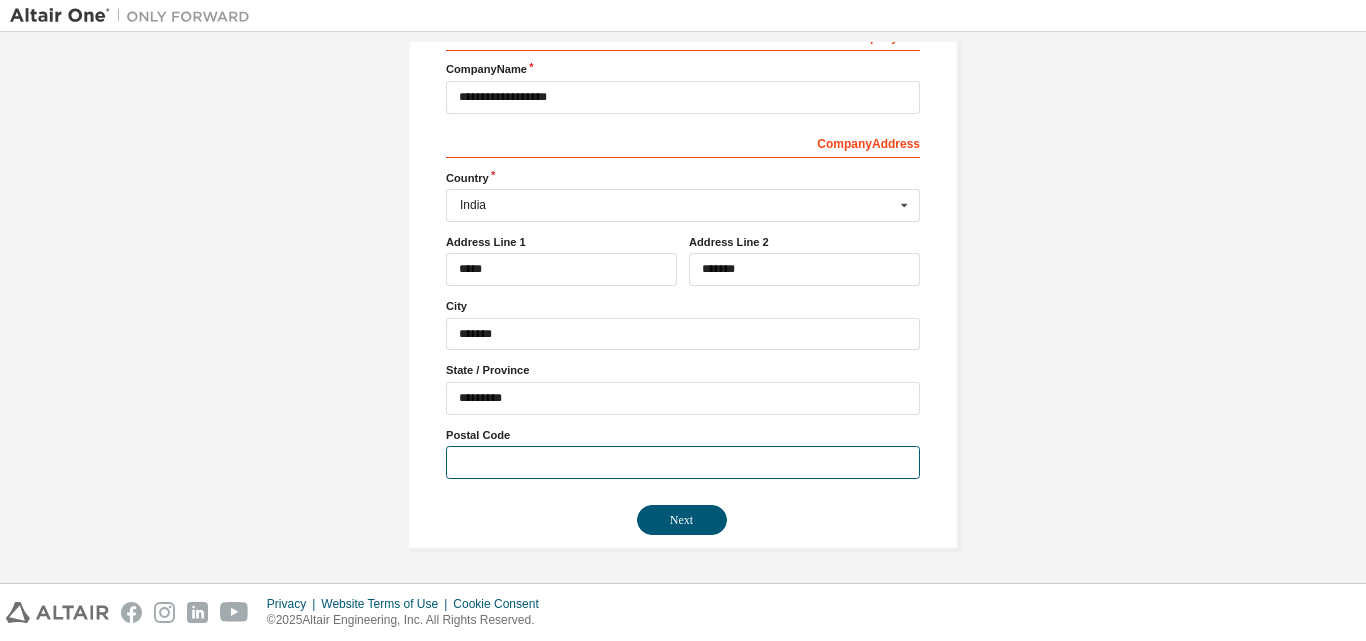 click at bounding box center (683, 462) 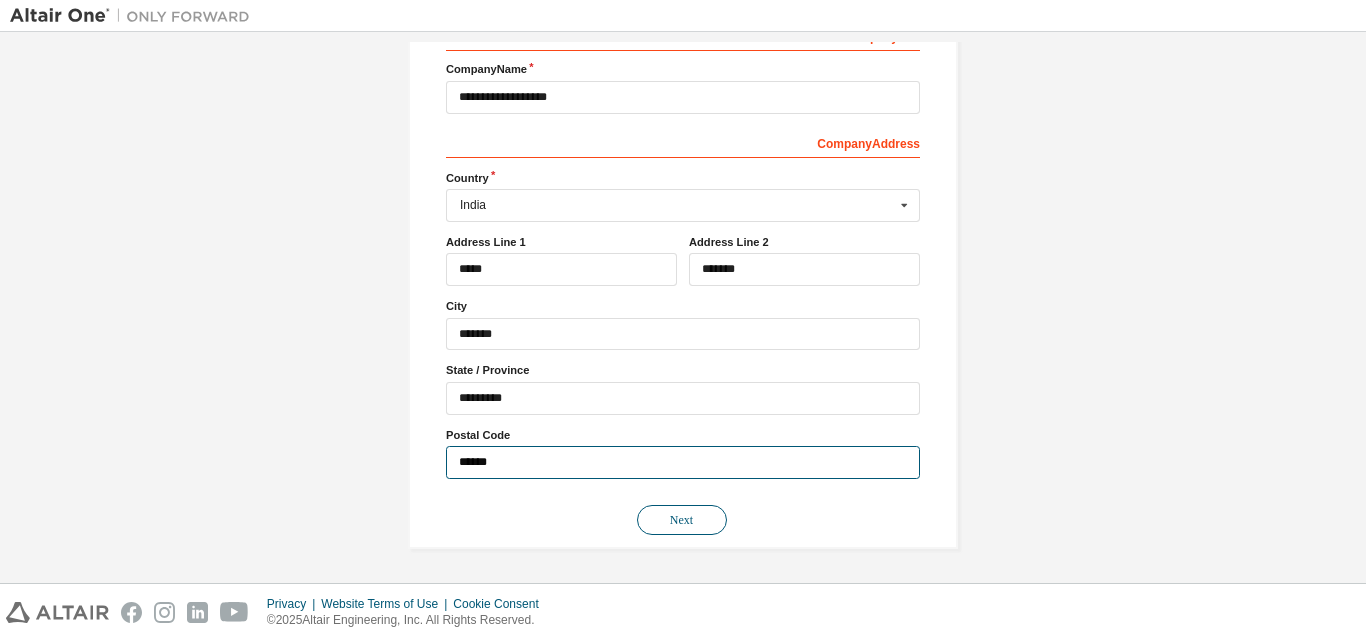 type on "******" 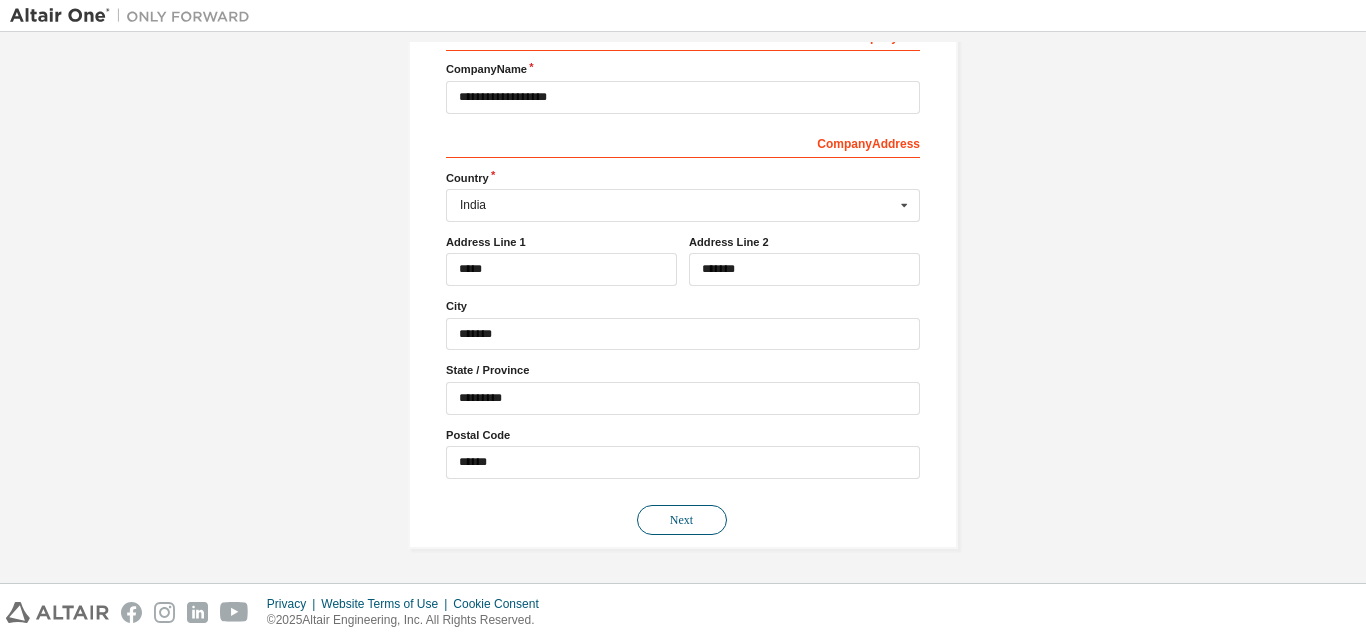 click on "Next" at bounding box center (682, 520) 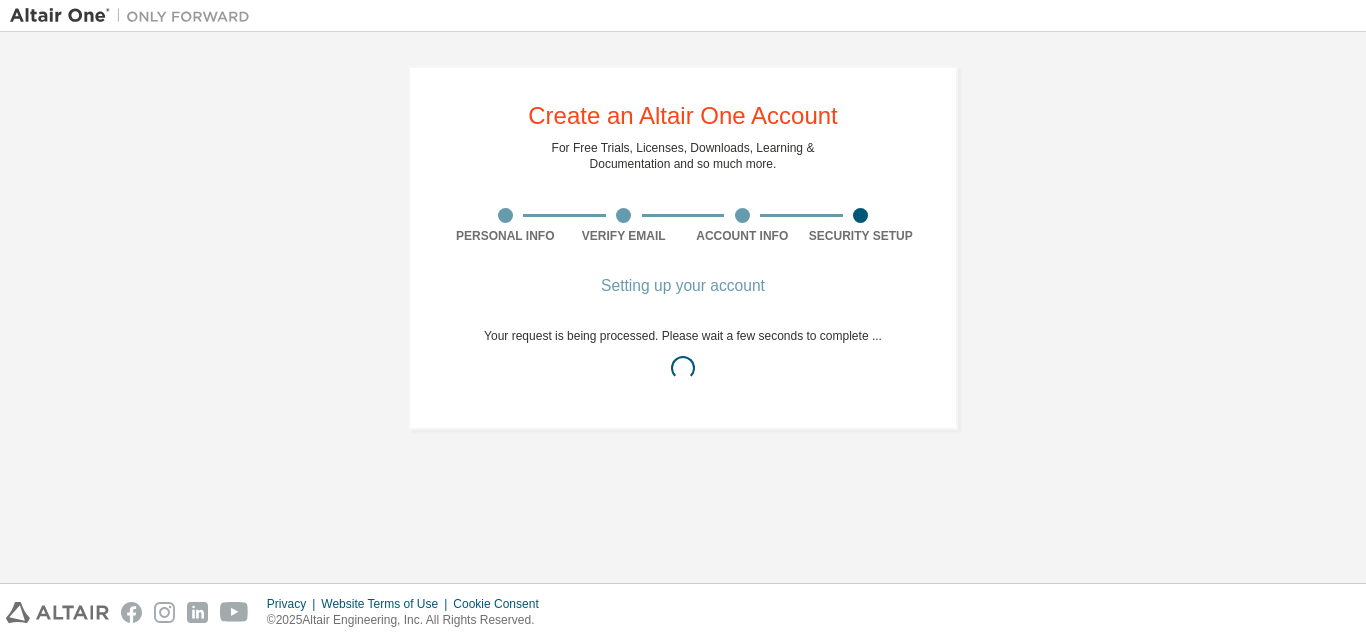 scroll, scrollTop: 0, scrollLeft: 0, axis: both 